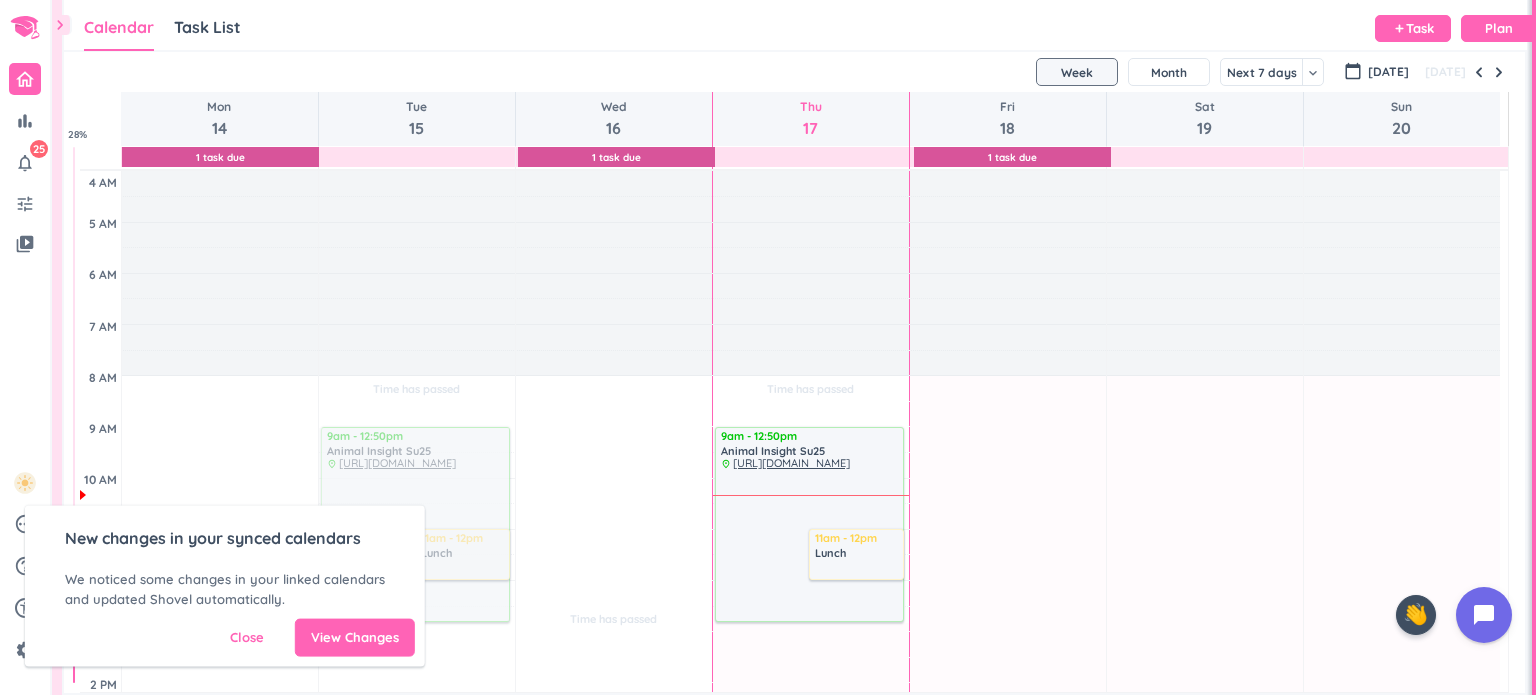 scroll, scrollTop: 0, scrollLeft: 0, axis: both 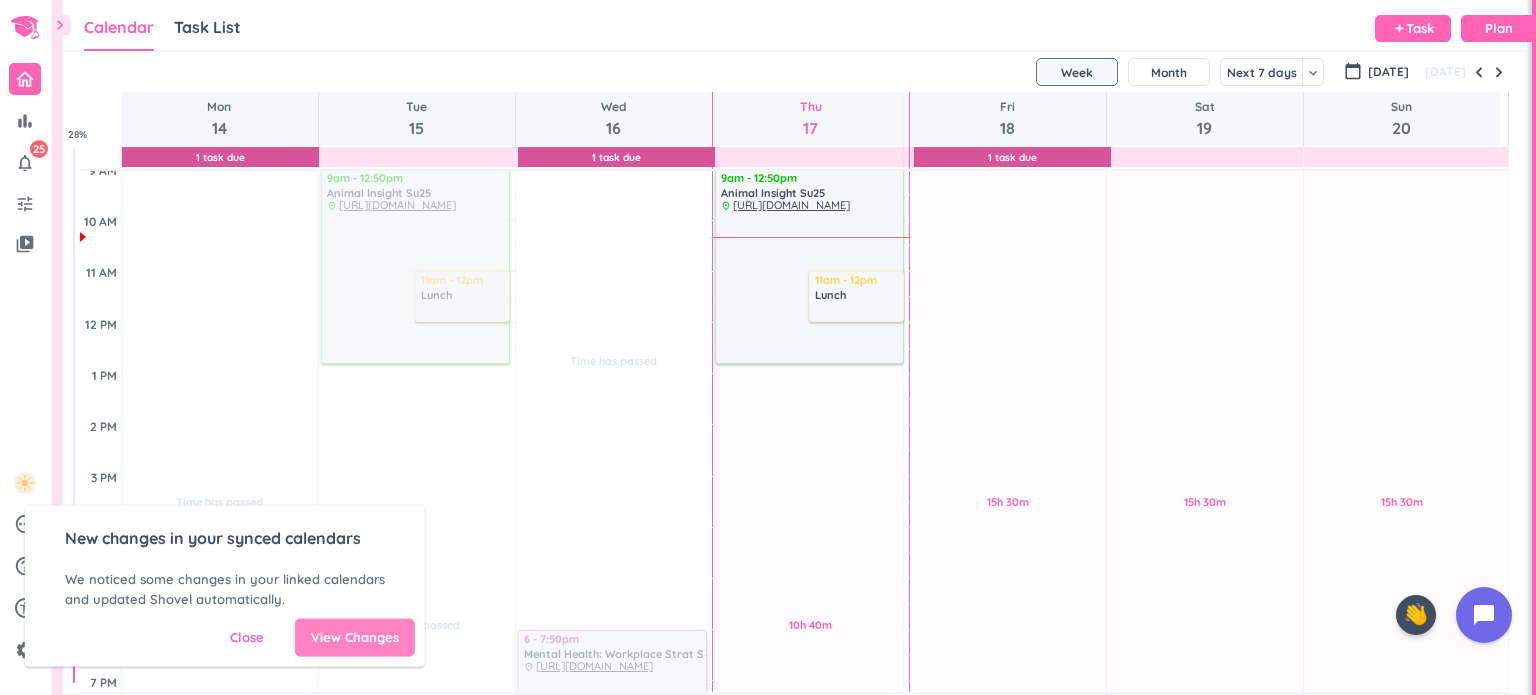 click on "View Changes" at bounding box center [355, 638] 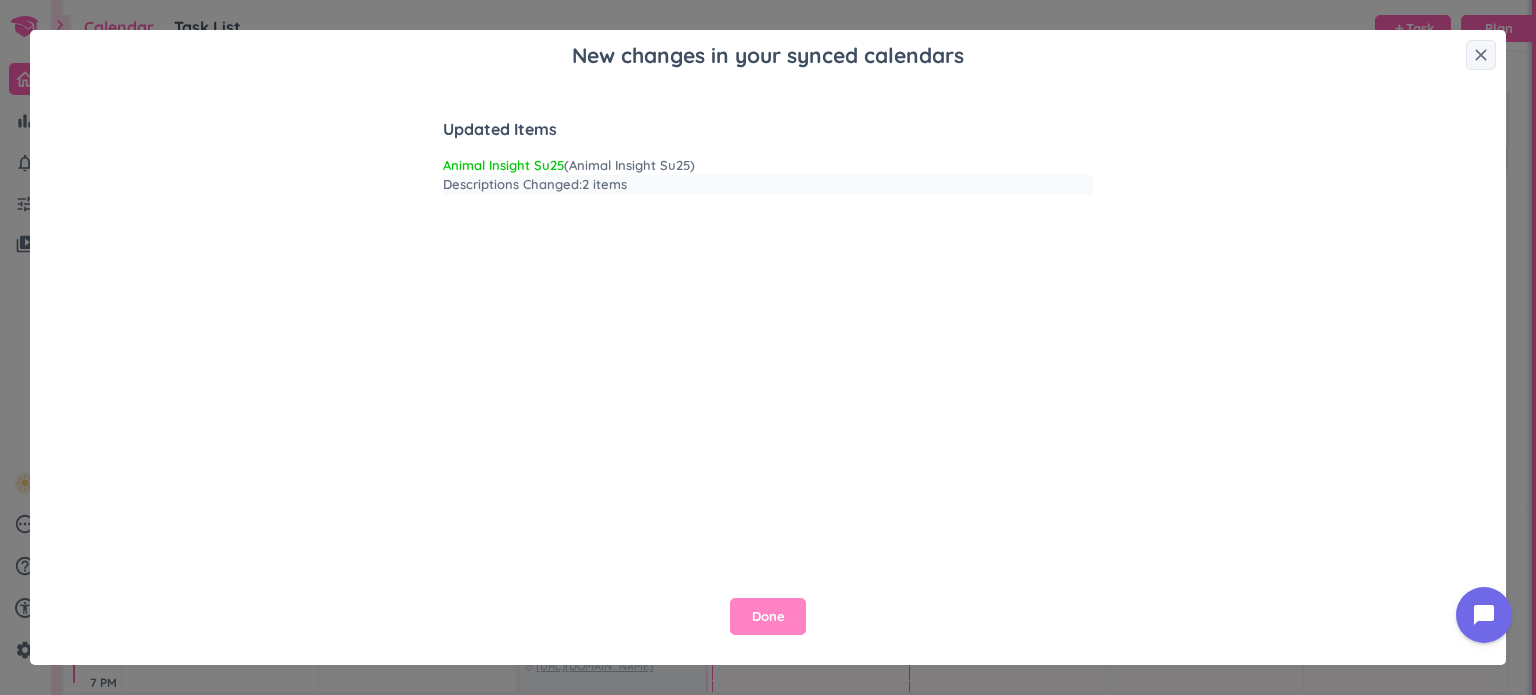 click on "Done" at bounding box center (768, 617) 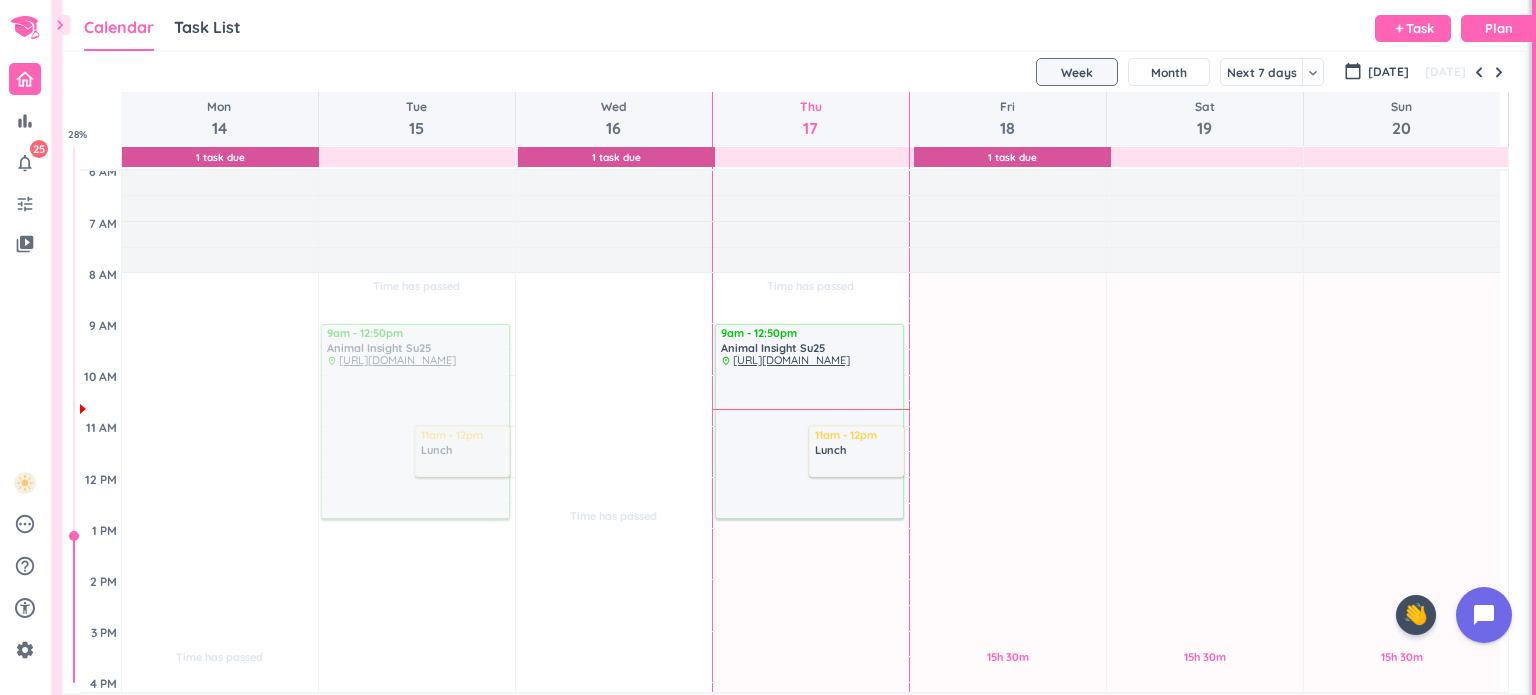 scroll, scrollTop: 101, scrollLeft: 0, axis: vertical 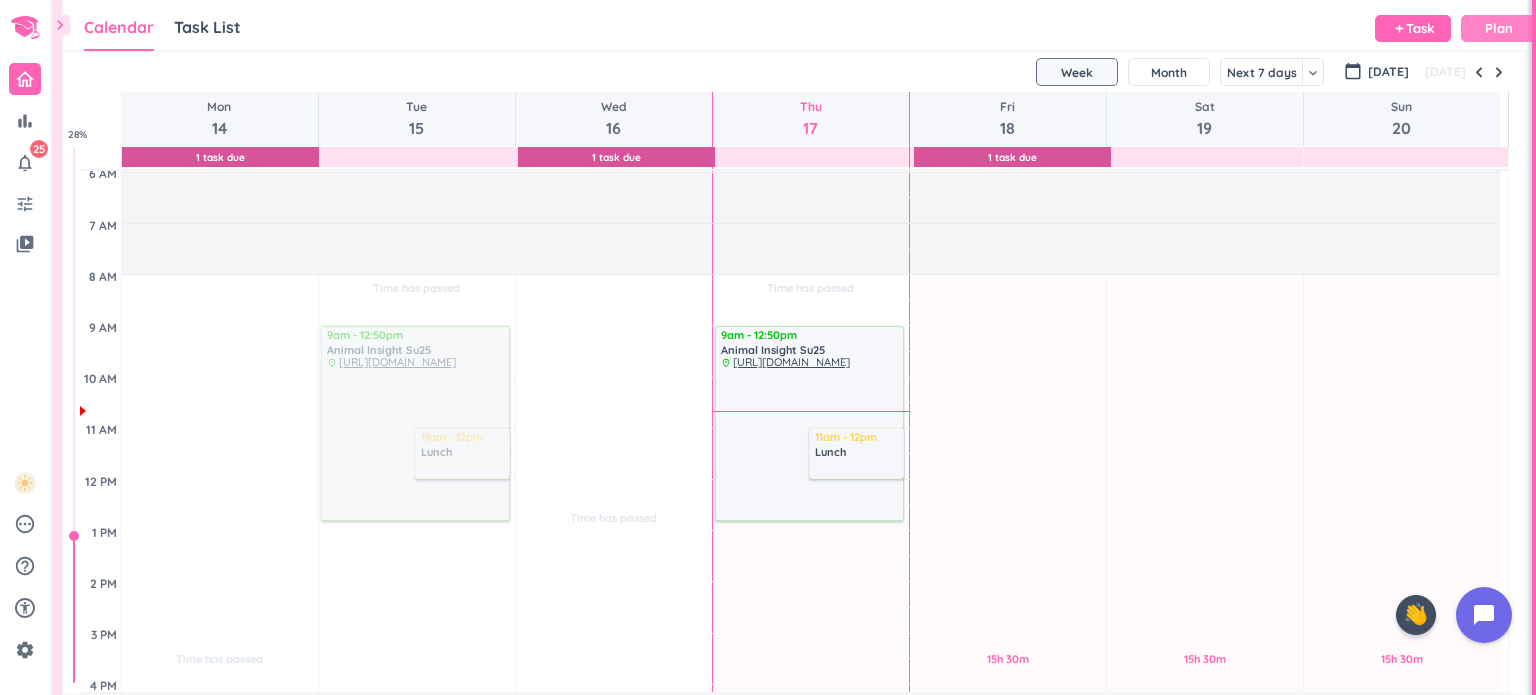 click on "Plan" at bounding box center [1499, 28] 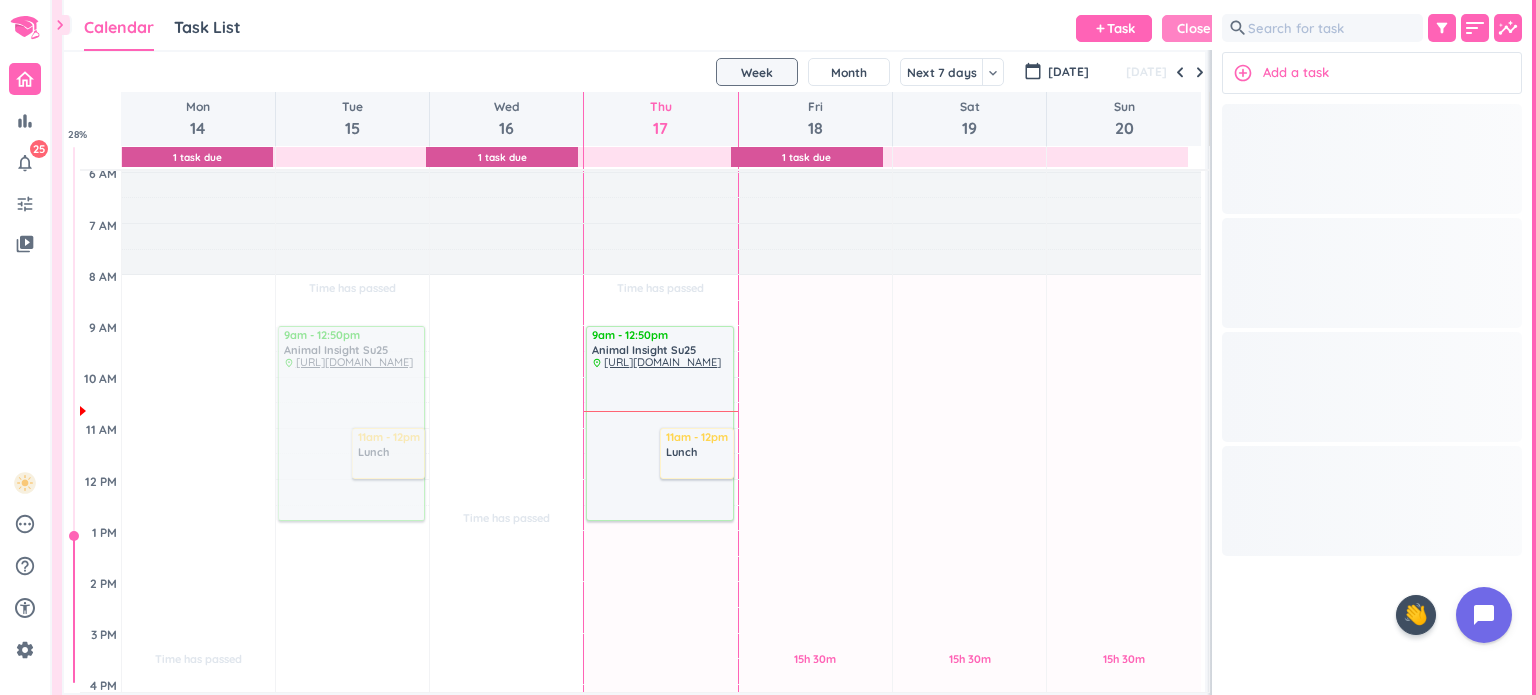 scroll, scrollTop: 41, scrollLeft: 1137, axis: both 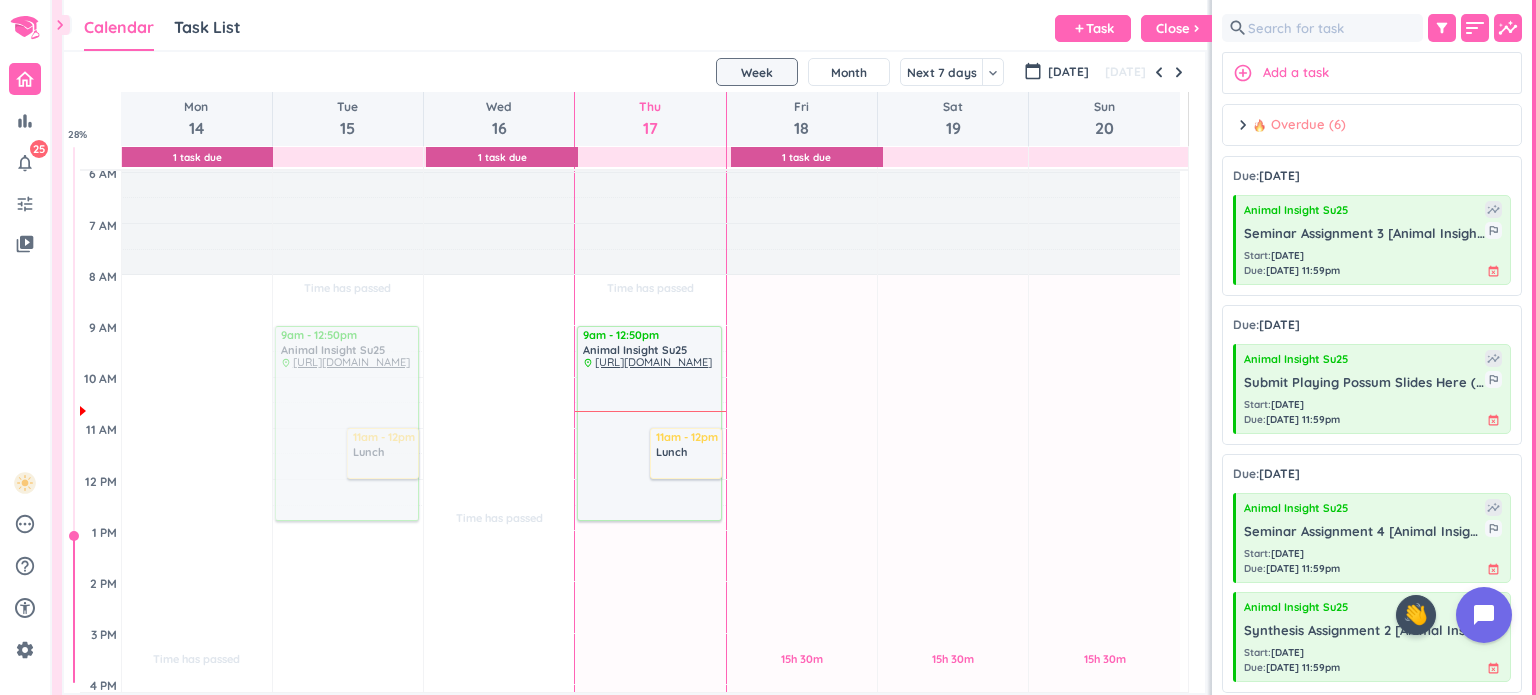 click on "chevron_right Overdue (6) done [PERSON_NAME] all complete" at bounding box center (1372, 130) 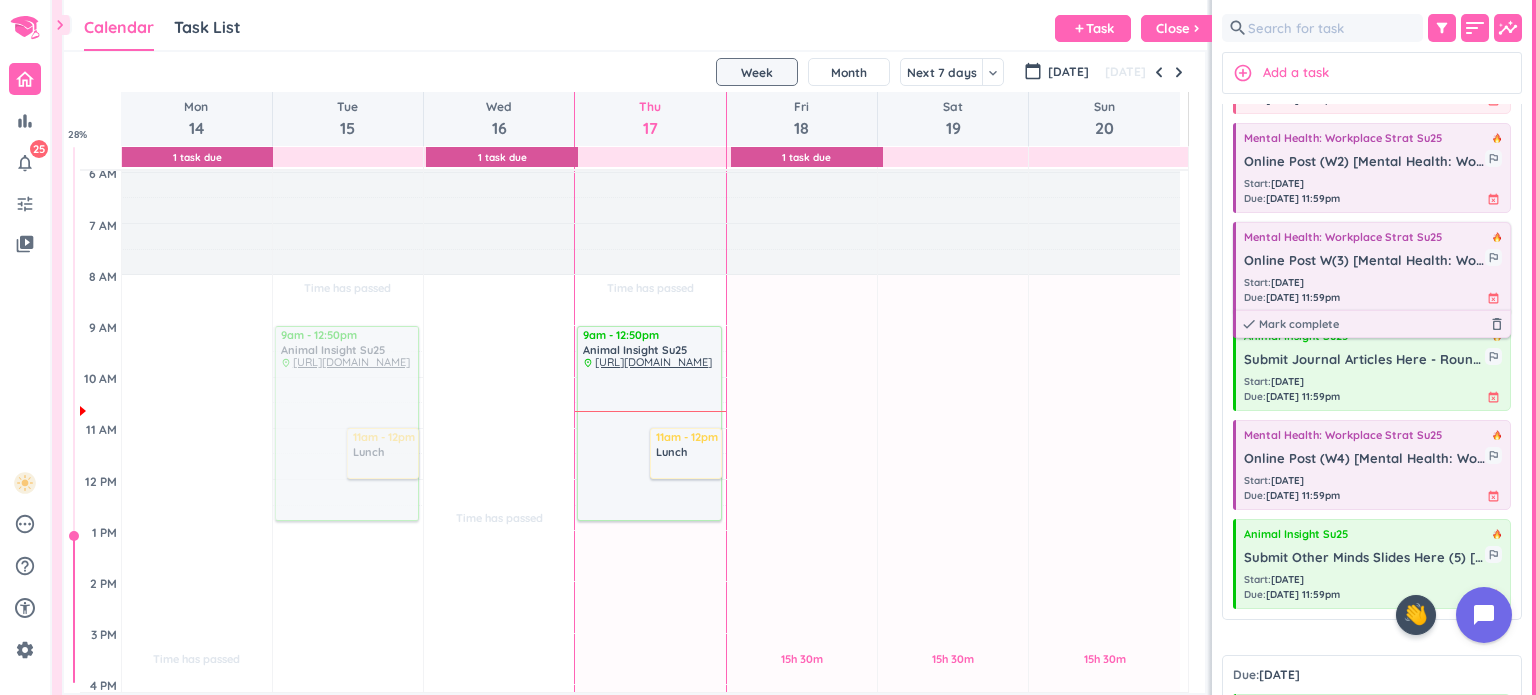 scroll, scrollTop: 144, scrollLeft: 0, axis: vertical 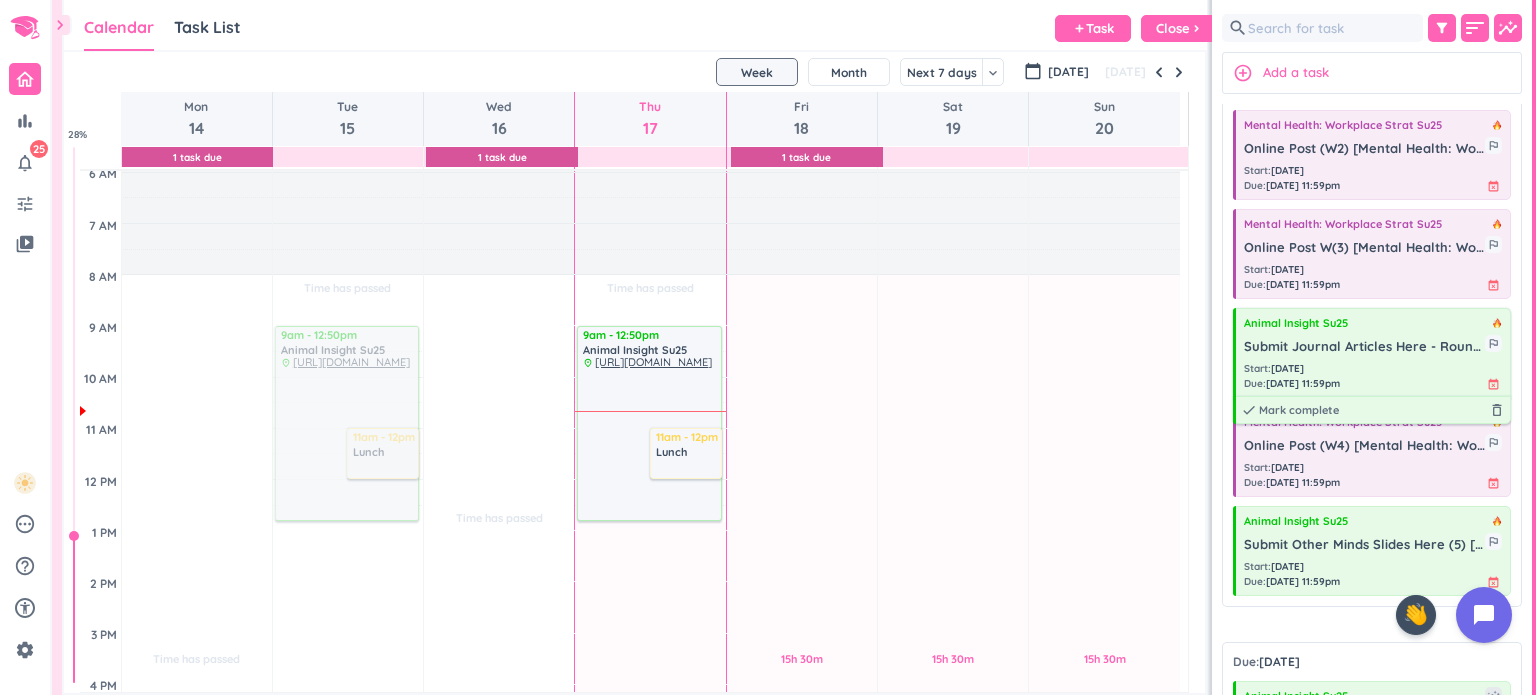 click on "Start :  [DATE] Due :  [DATE] 11:59pm event_busy" at bounding box center (1373, 376) 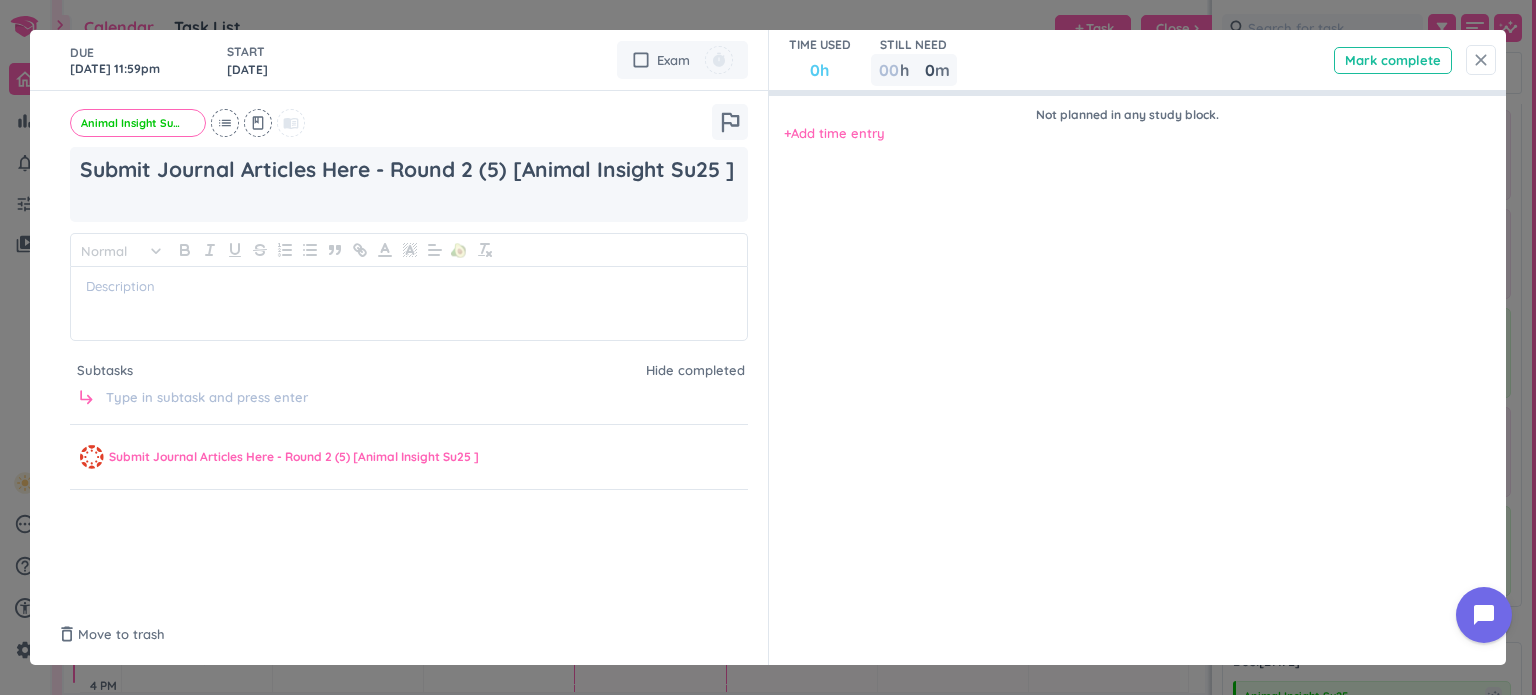 click on "close" at bounding box center (1481, 60) 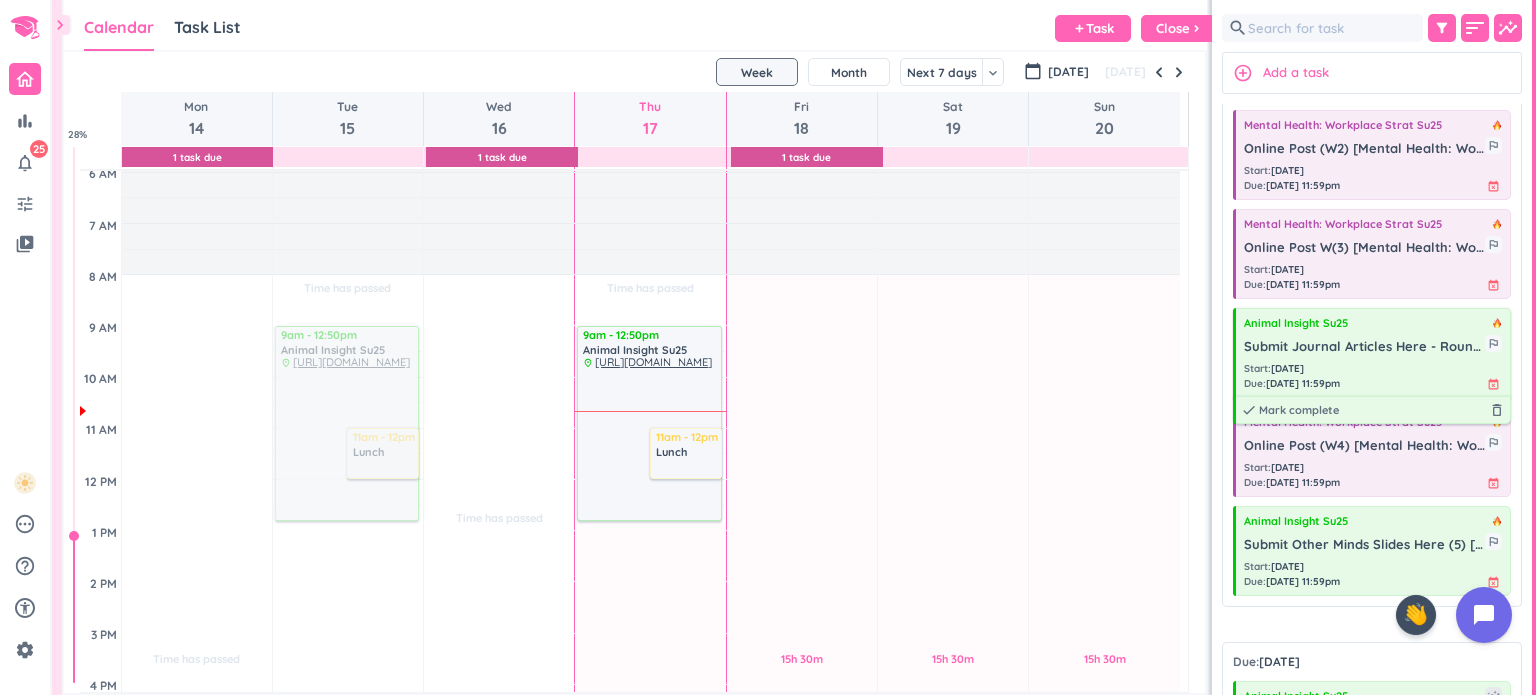 click on "done [PERSON_NAME] complete delete_outline" at bounding box center (1372, 410) 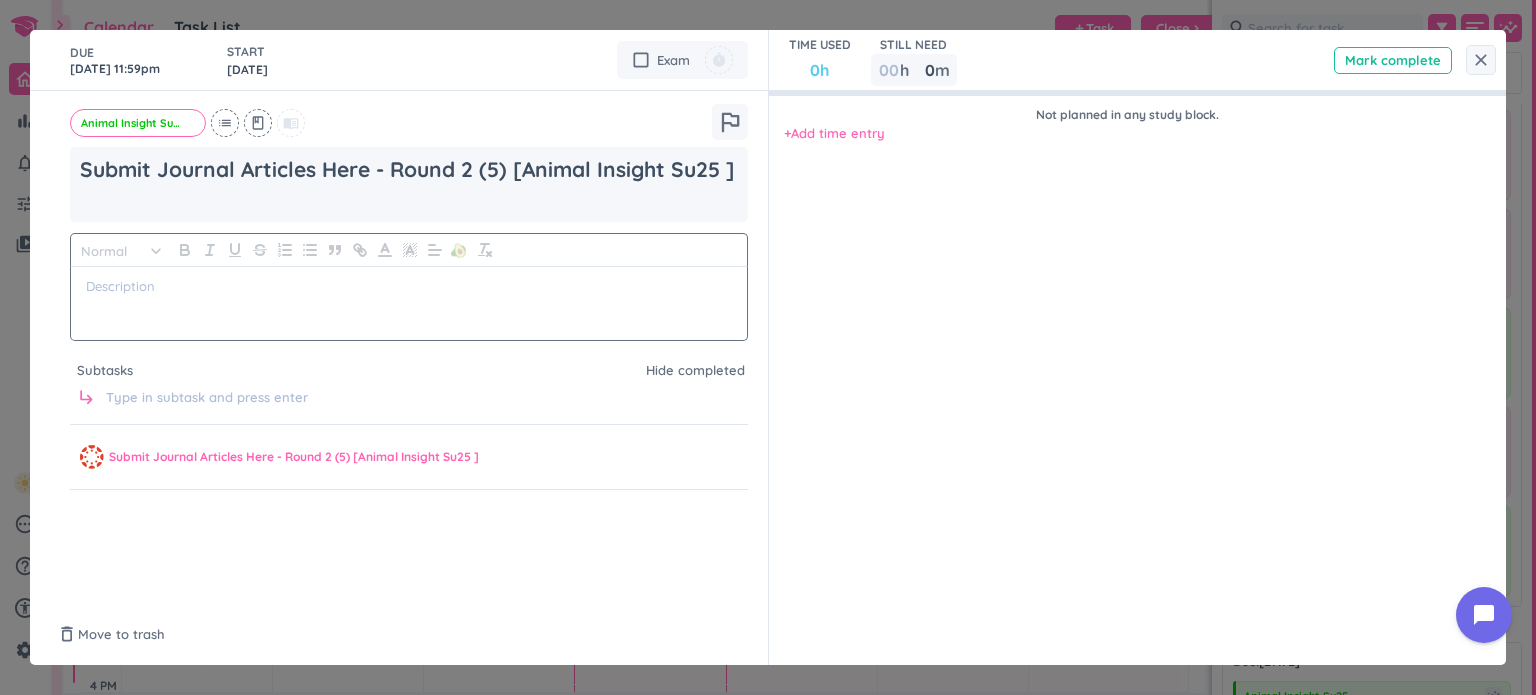 click at bounding box center (409, 303) 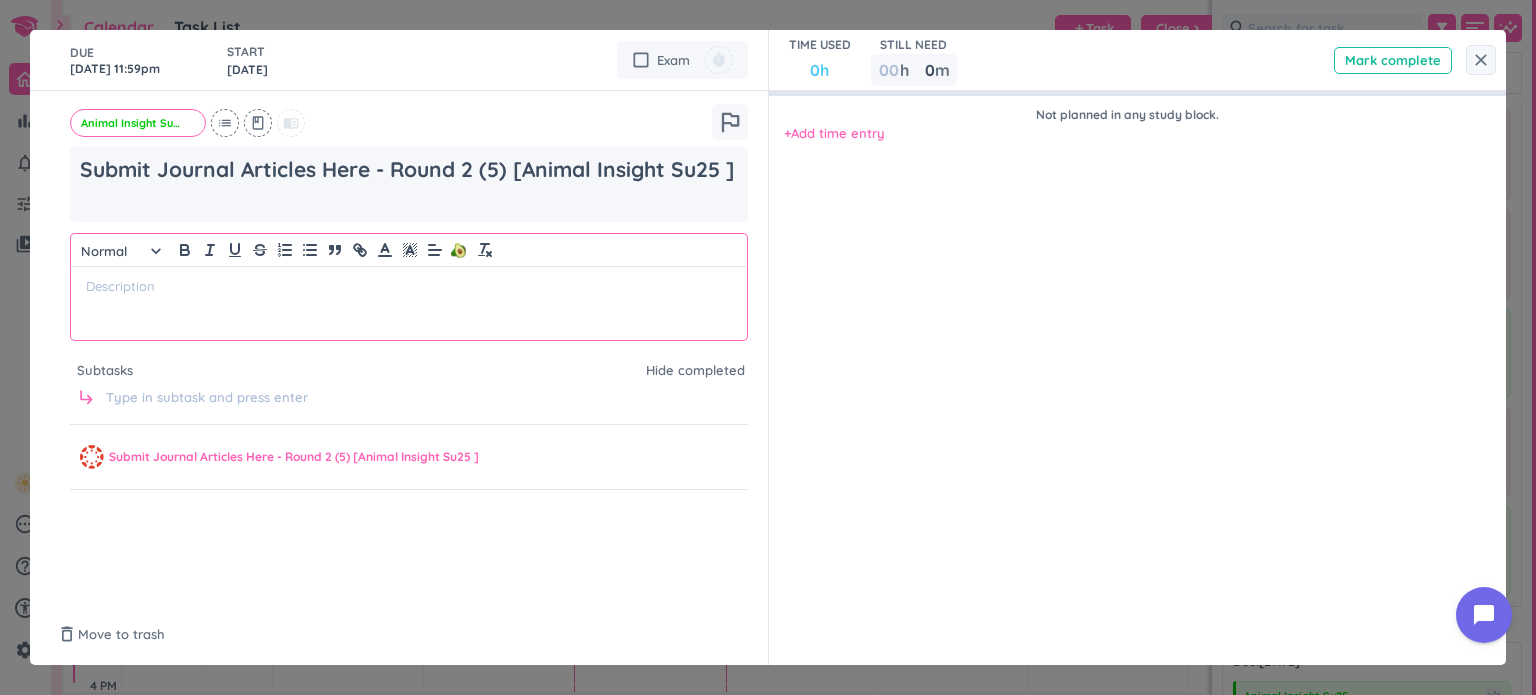 type 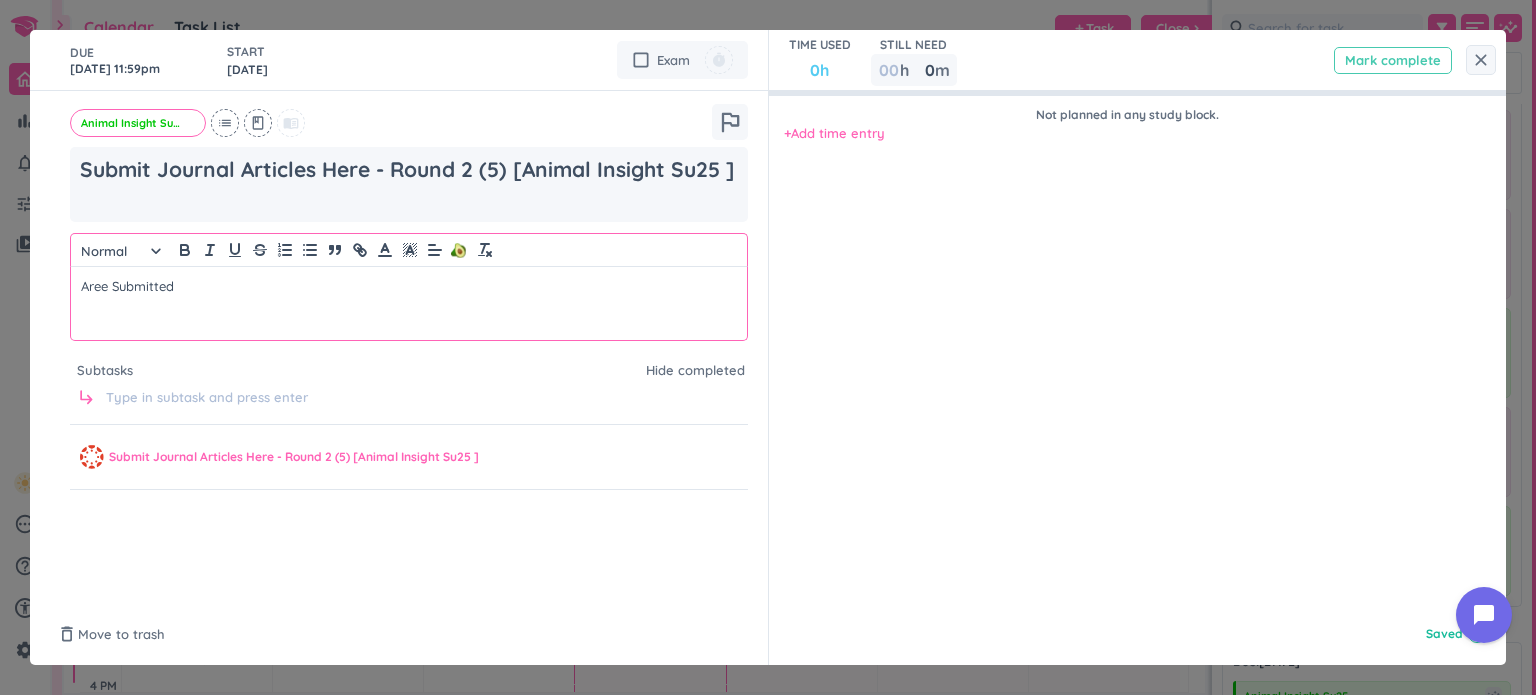 click on "Mark complete" at bounding box center [1393, 60] 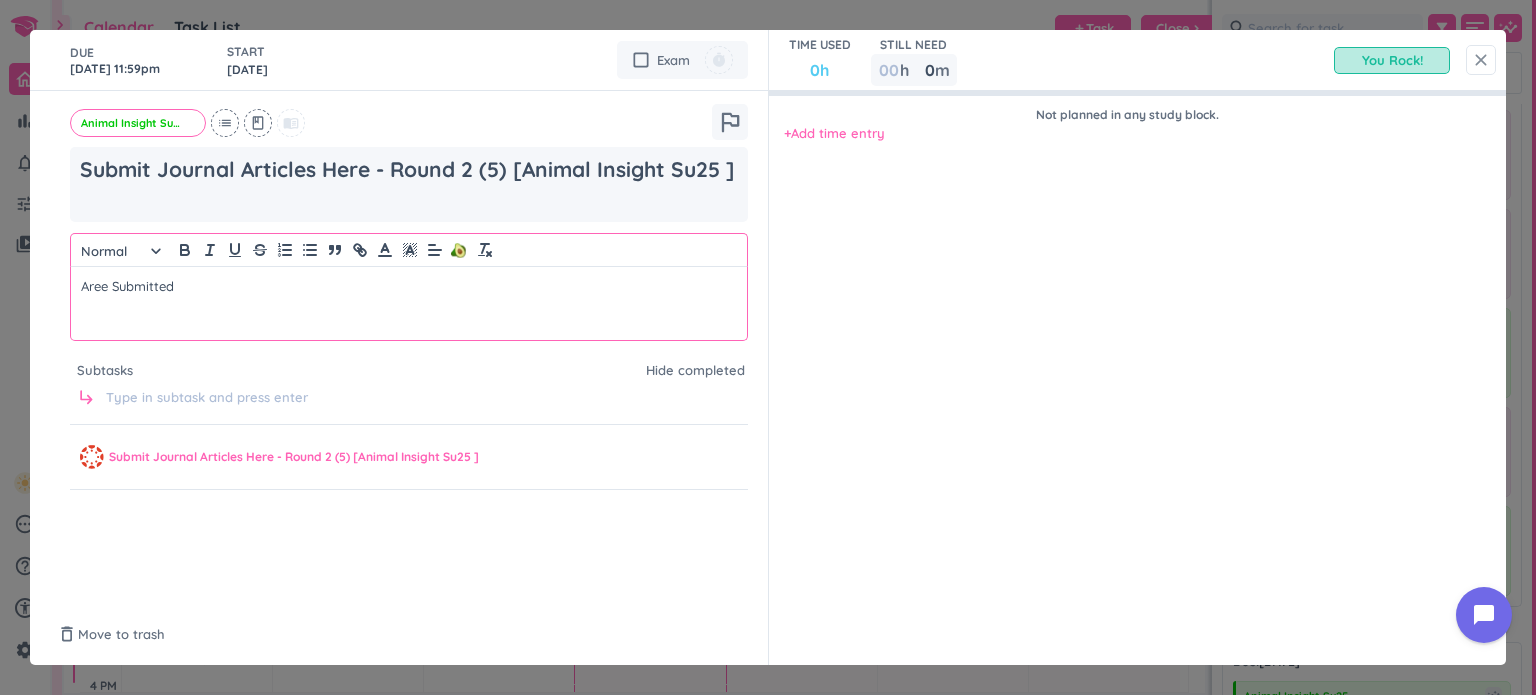 click on "close" at bounding box center [1481, 60] 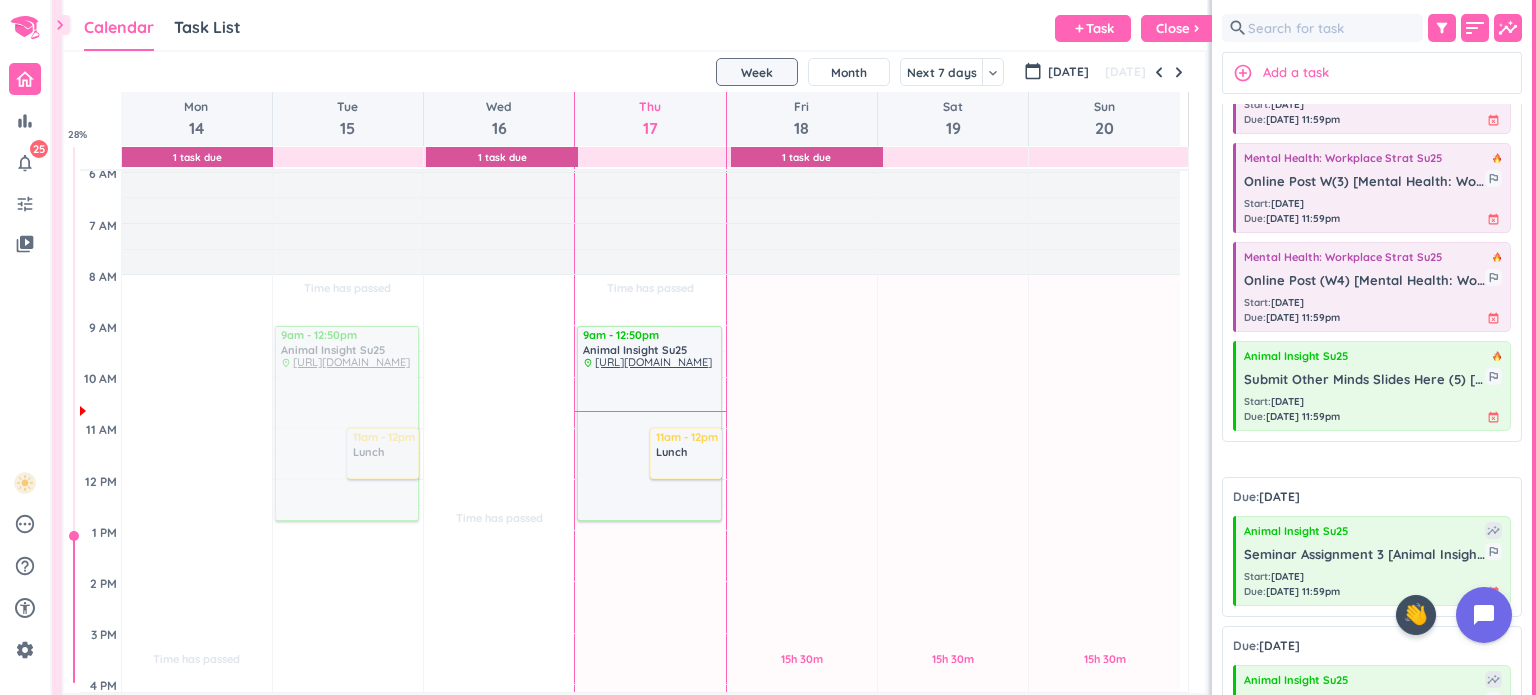 scroll, scrollTop: 212, scrollLeft: 0, axis: vertical 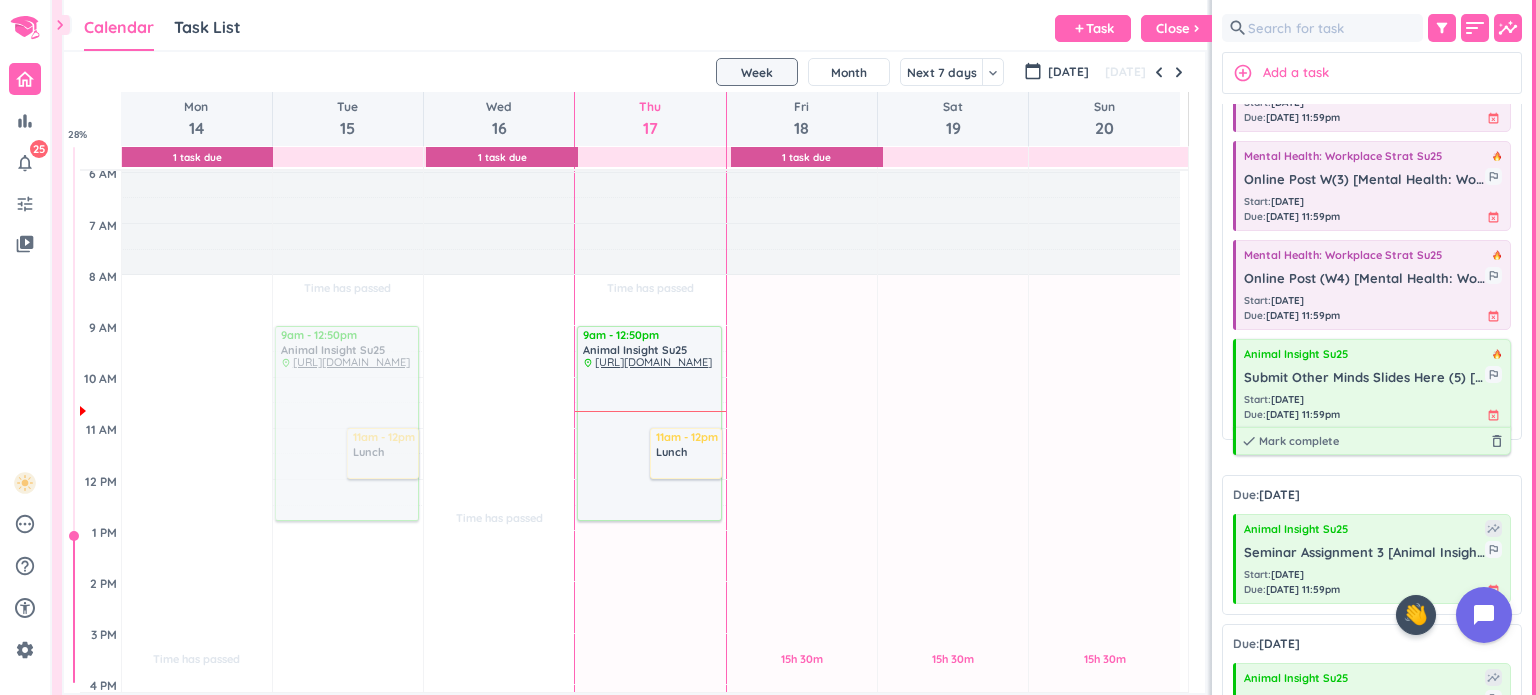 click on "Animal Insight Su25  Submit Other Minds Slides Here (5) [Animal Insight Su25 ] outlined_flag Start :  [DATE] Due :  [DATE] 11:59pm event_busy done Mark complete delete_outline" at bounding box center [1372, 384] 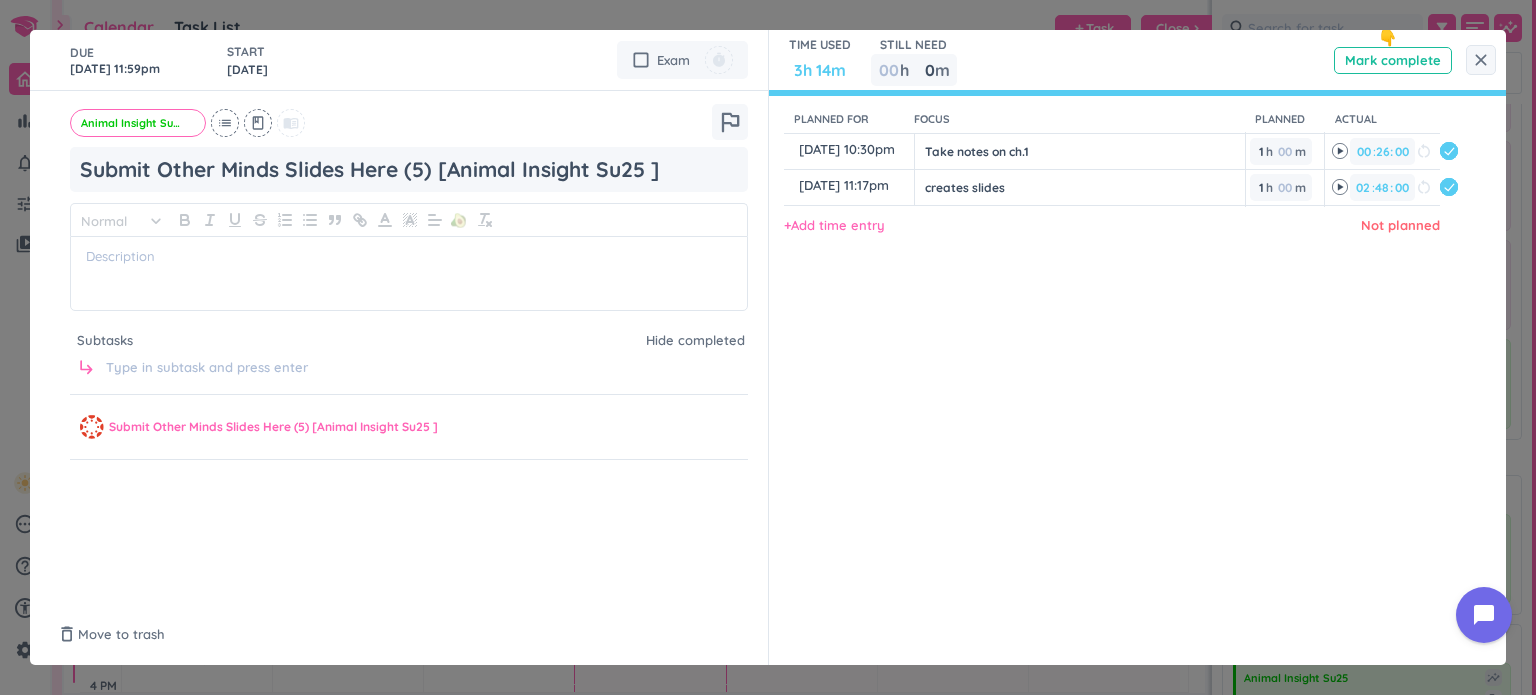click on "Animal Insight Su25  cancel list class menu_book outlined_flag Submit Other Minds Slides Here (5) [Animal Insight Su25 ] Normal keyboard_arrow_down                                                                             🥑             Subtasks Hide completed subdirectory_arrow_right   Submit Other Minds Slides Here (5) [Animal Insight Su25 ]" at bounding box center [409, 280] 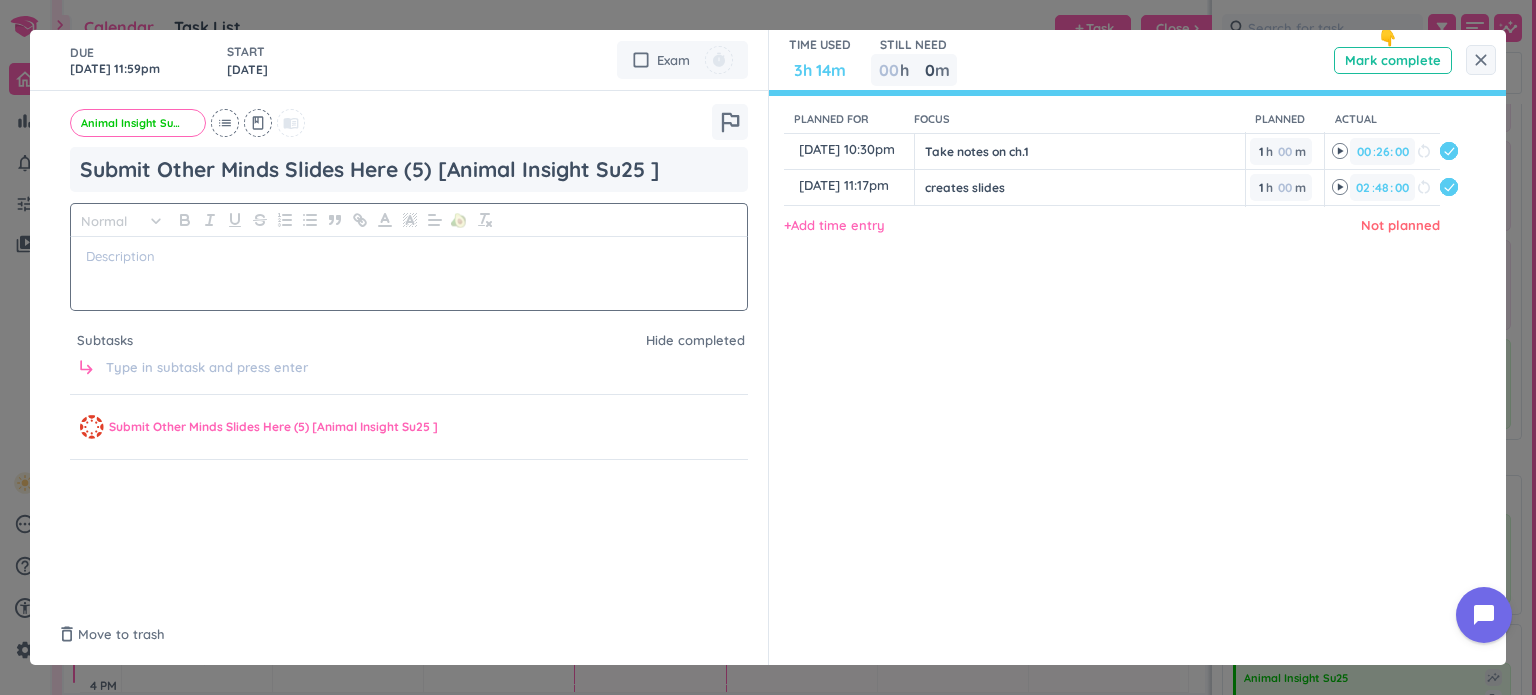 click at bounding box center [409, 273] 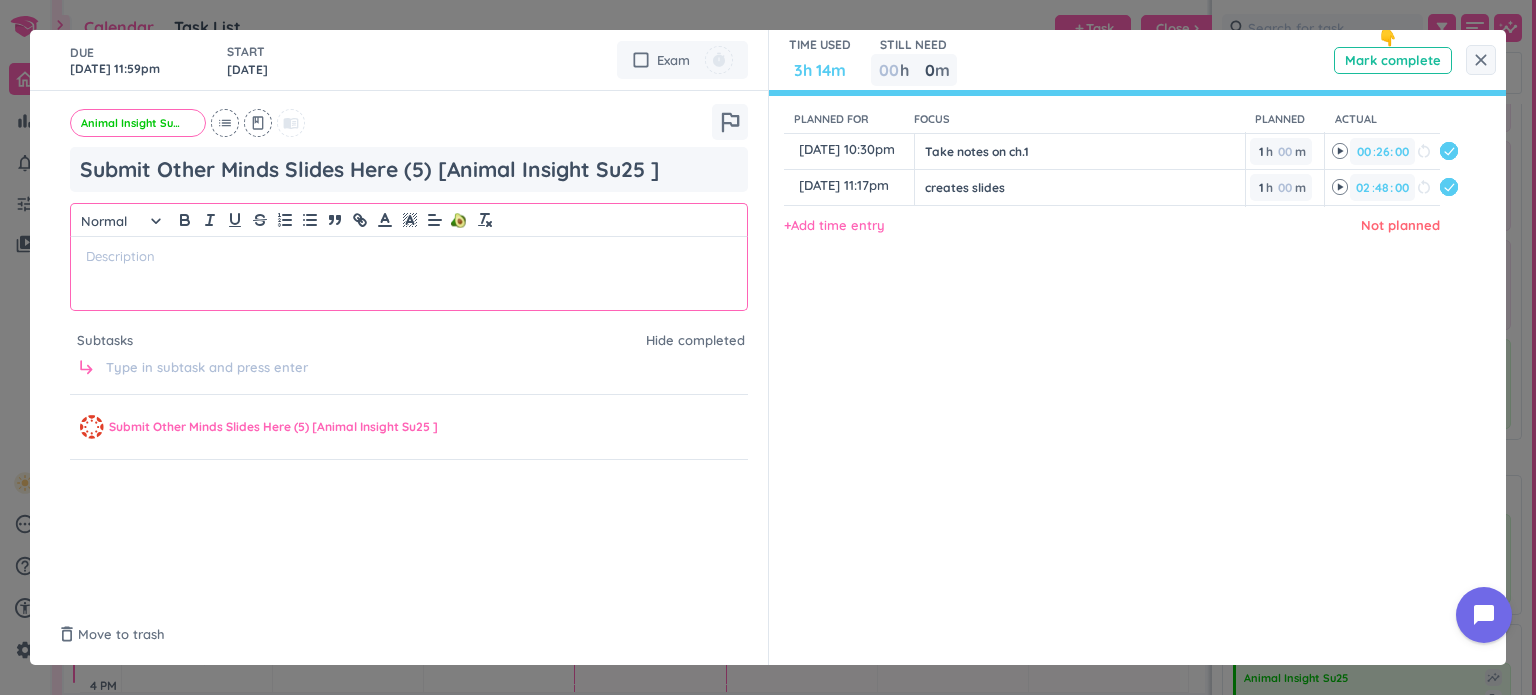 type 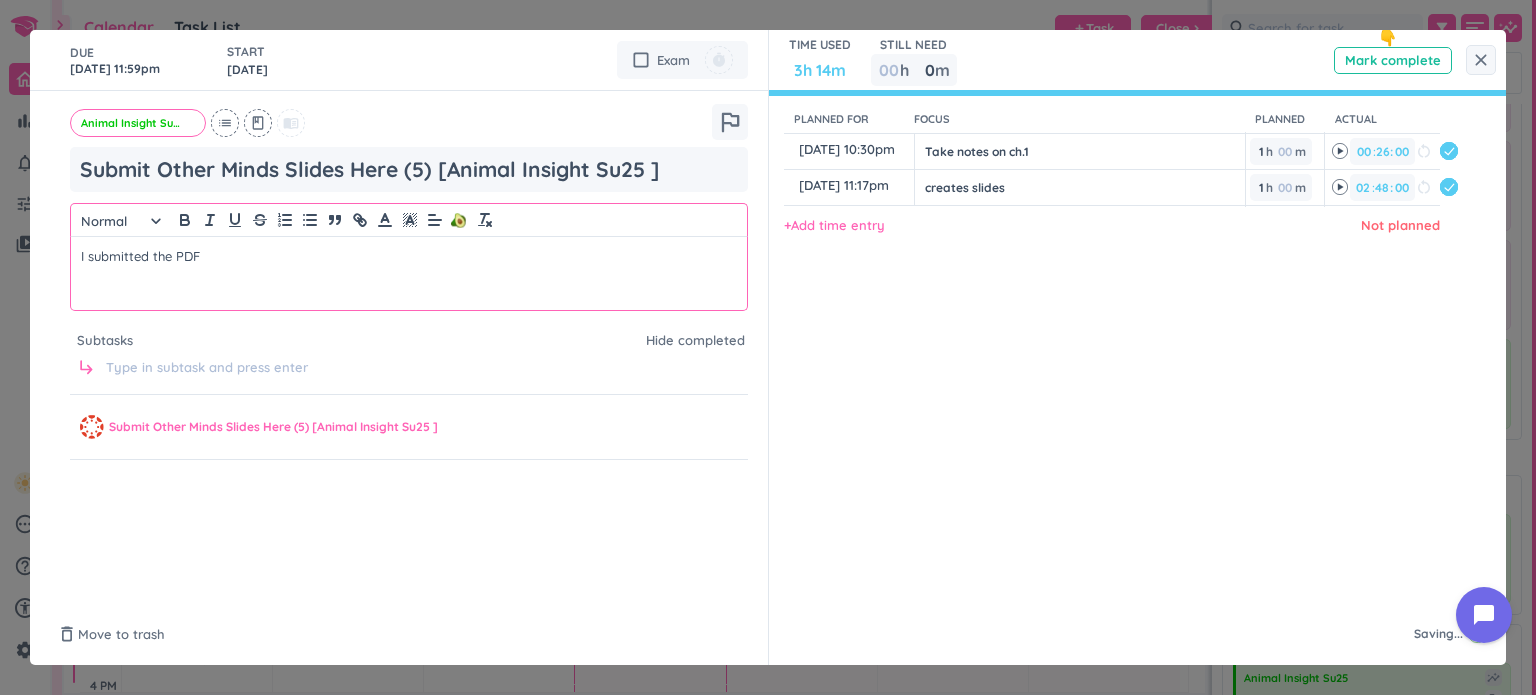 click on "Planned for Focus Planned Actual content_copy [DATE] 10:30pm ️ Take notes on ch.1  1 1 00 h 00 m 00 00 00 26 26 00 : 00 restart_alt delete_outline content_copy [DATE] 11:17pm ️ creates slides 1 1 00 h 00 m 02 02 00 48 48 00 : 00 restart_alt delete_outline +  Add time entry Not planned" at bounding box center (1128, 348) 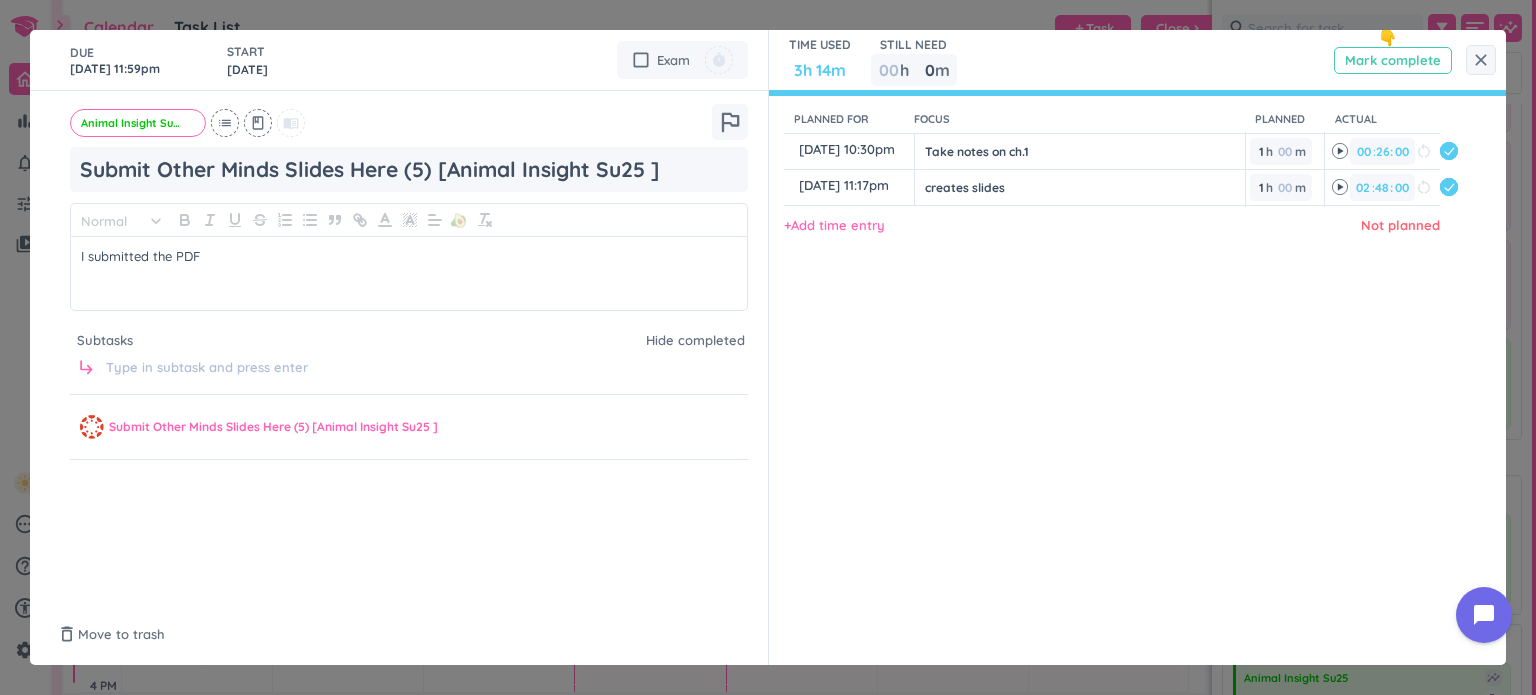 click on "Mark complete" at bounding box center [1393, 60] 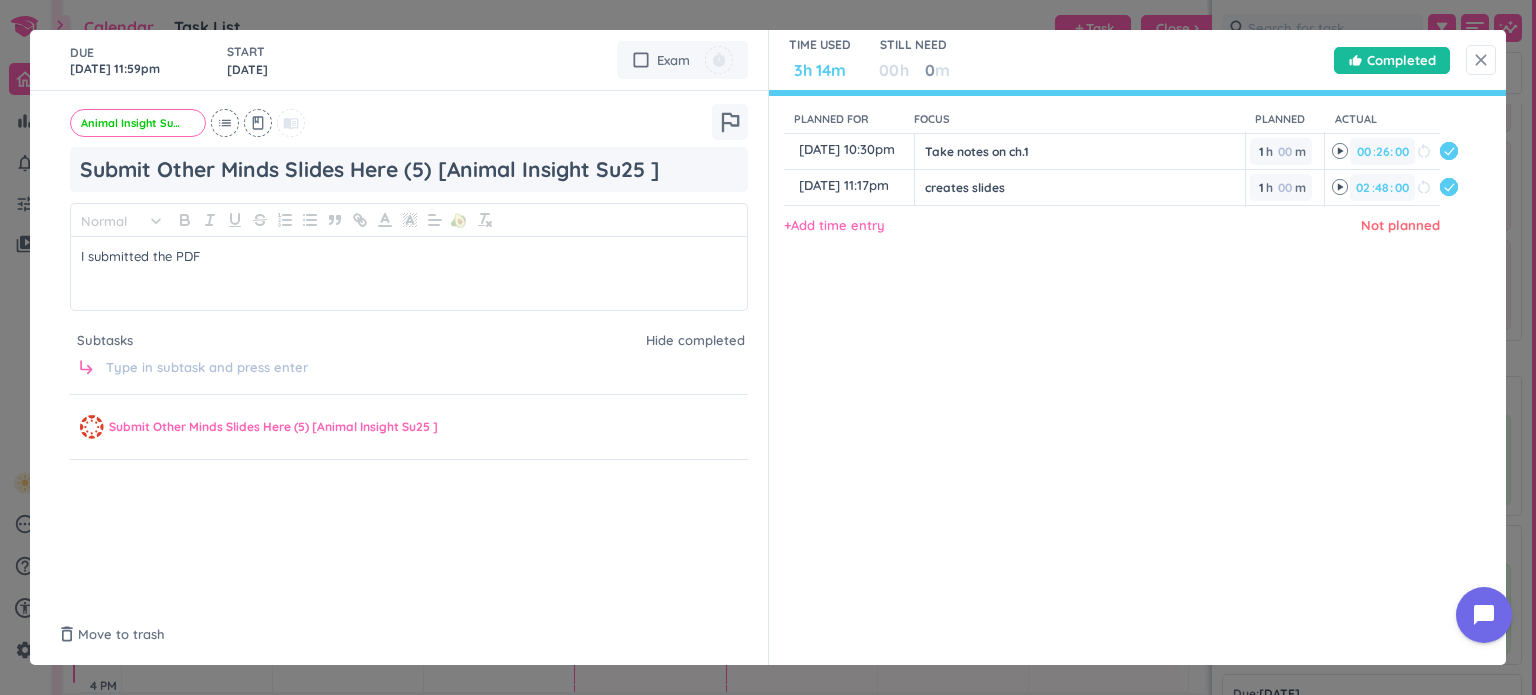 click on "close" at bounding box center (1481, 60) 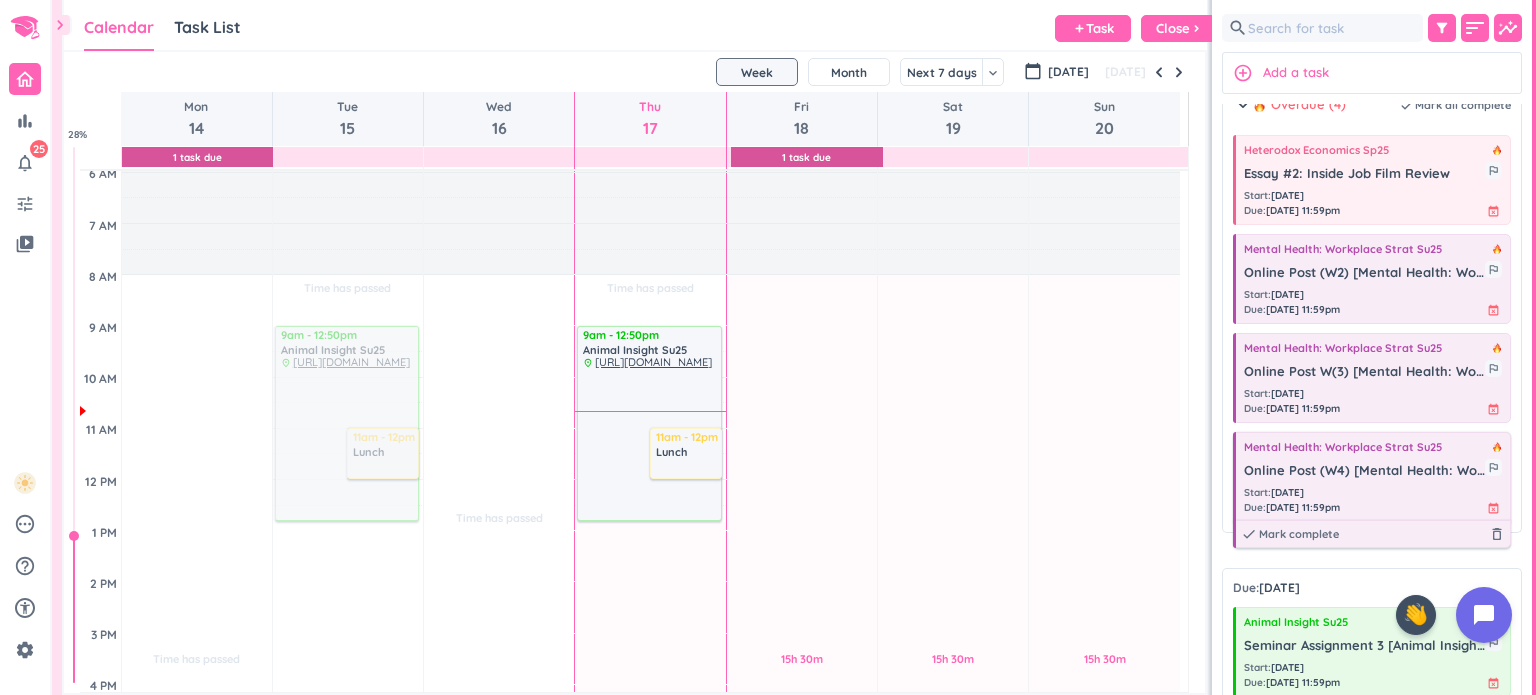 scroll, scrollTop: 0, scrollLeft: 0, axis: both 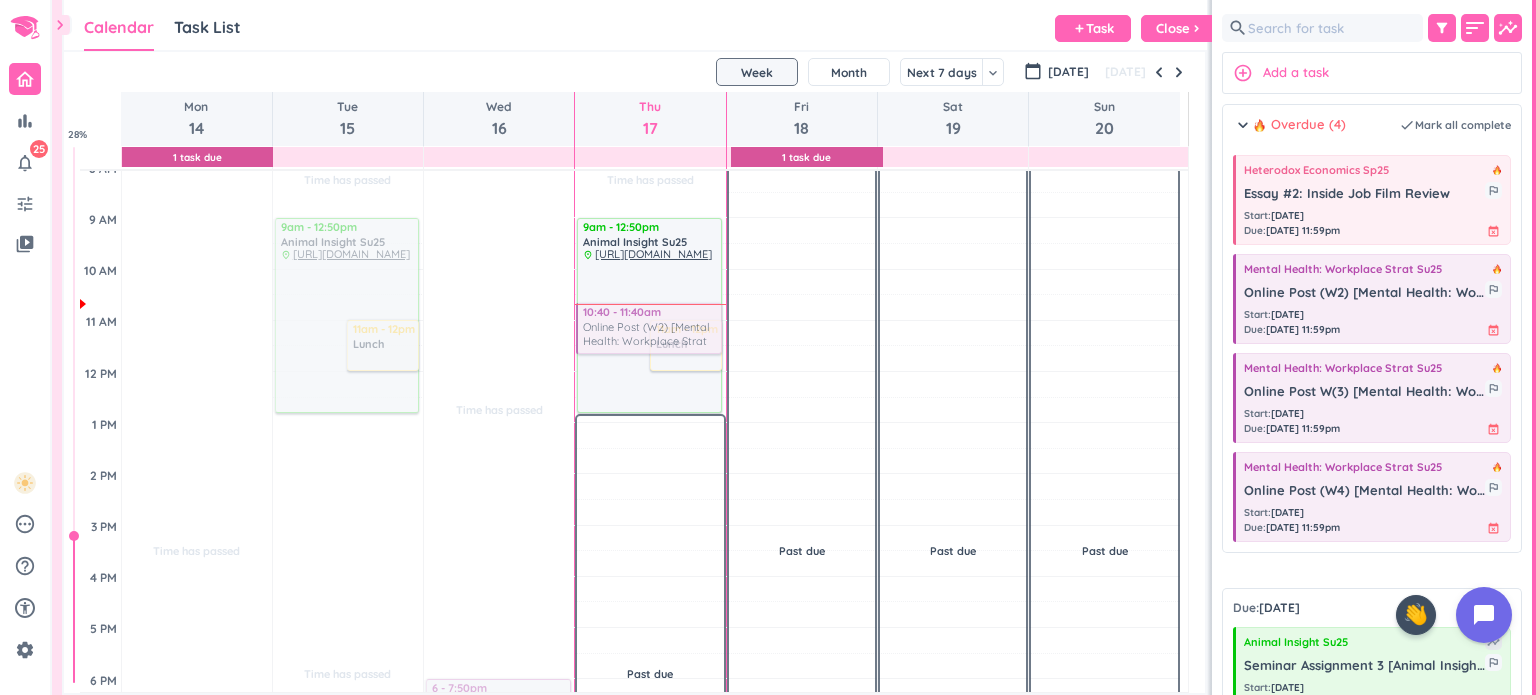 drag, startPoint x: 1370, startPoint y: 311, endPoint x: 672, endPoint y: 303, distance: 698.04584 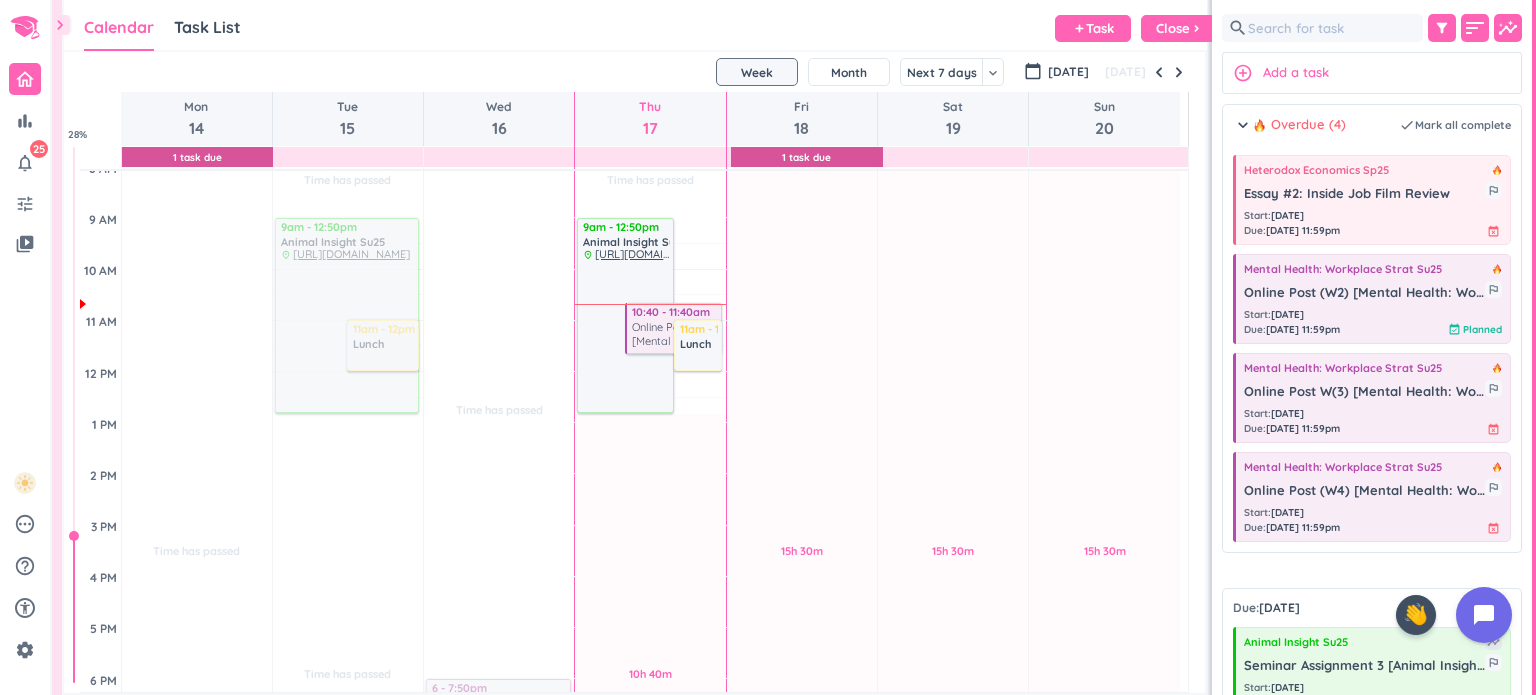 click on "Online Post (W2) [Mental Health: Workplace Strat Su25]" at bounding box center (675, 335) 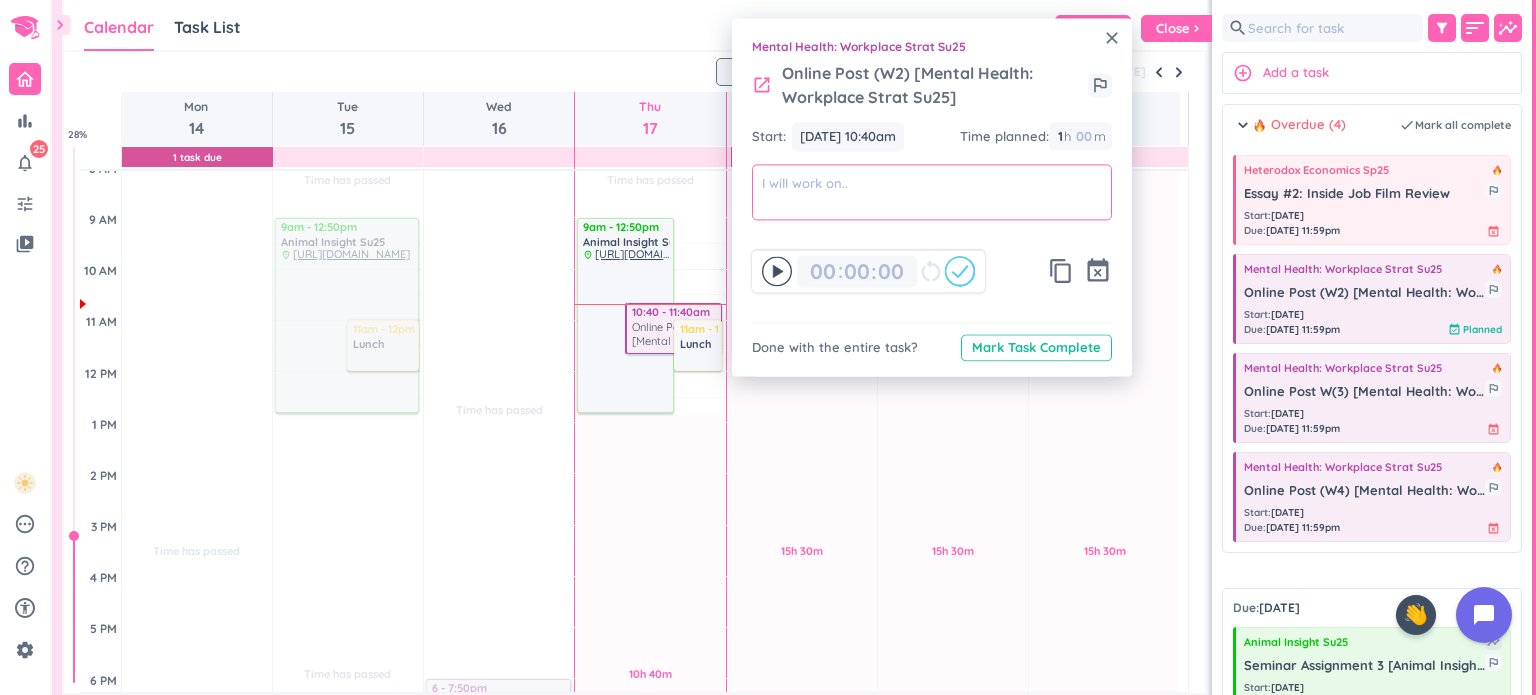 click at bounding box center (932, 192) 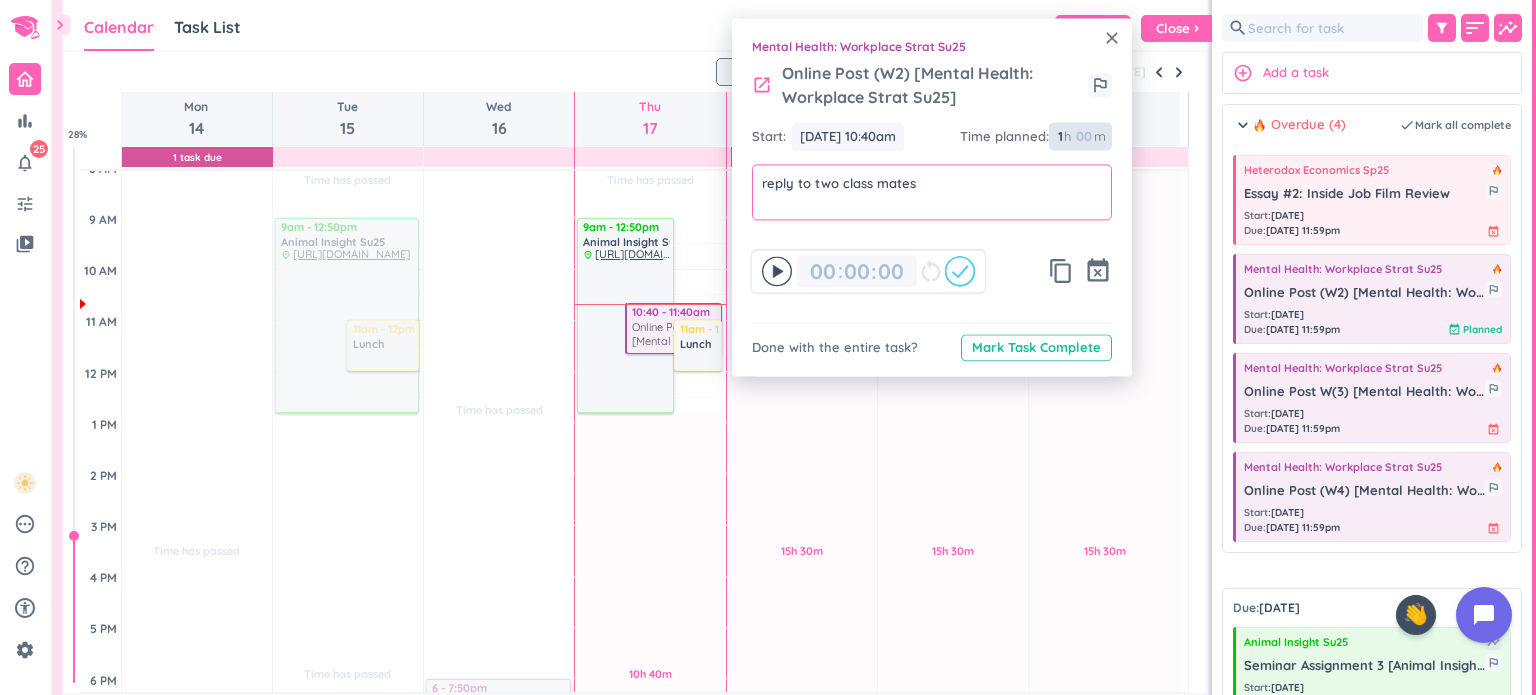 type on "reply to two class mates" 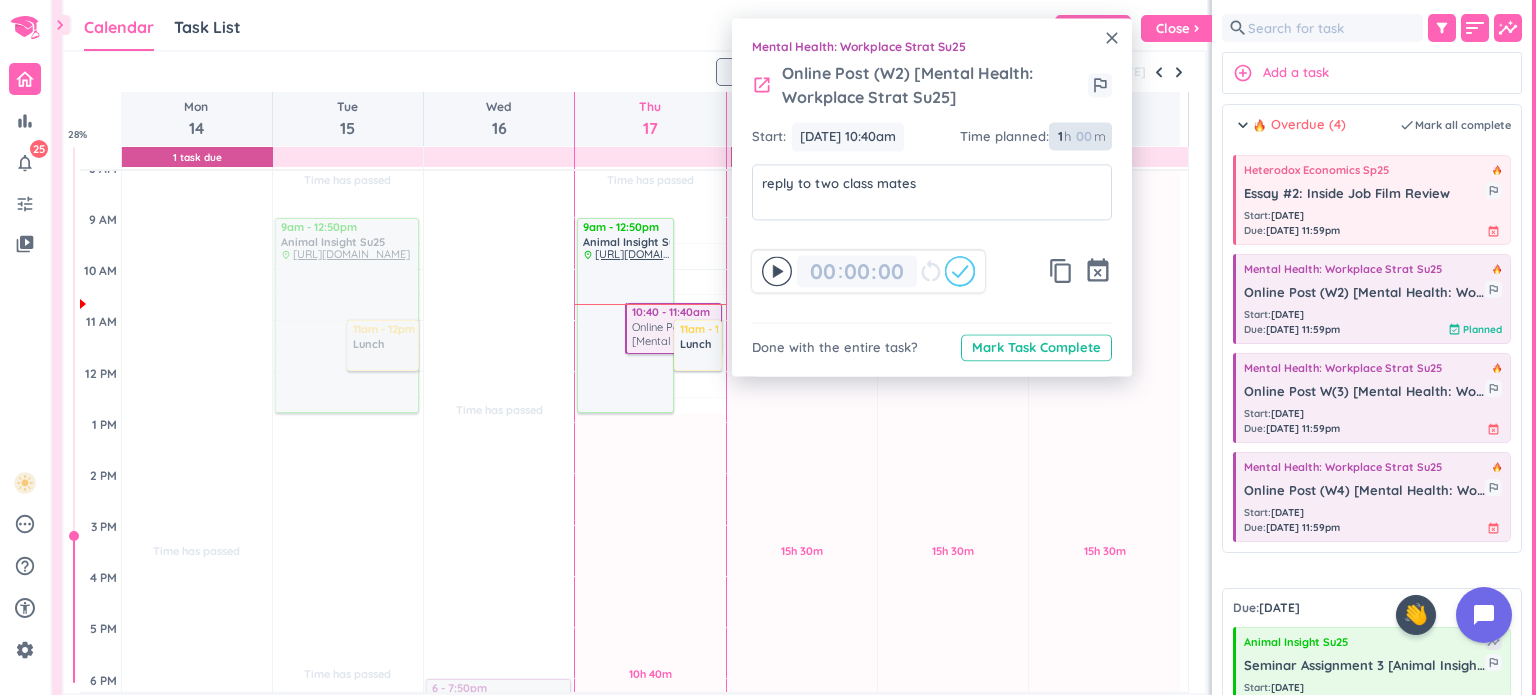 click on "1" at bounding box center (1059, 137) 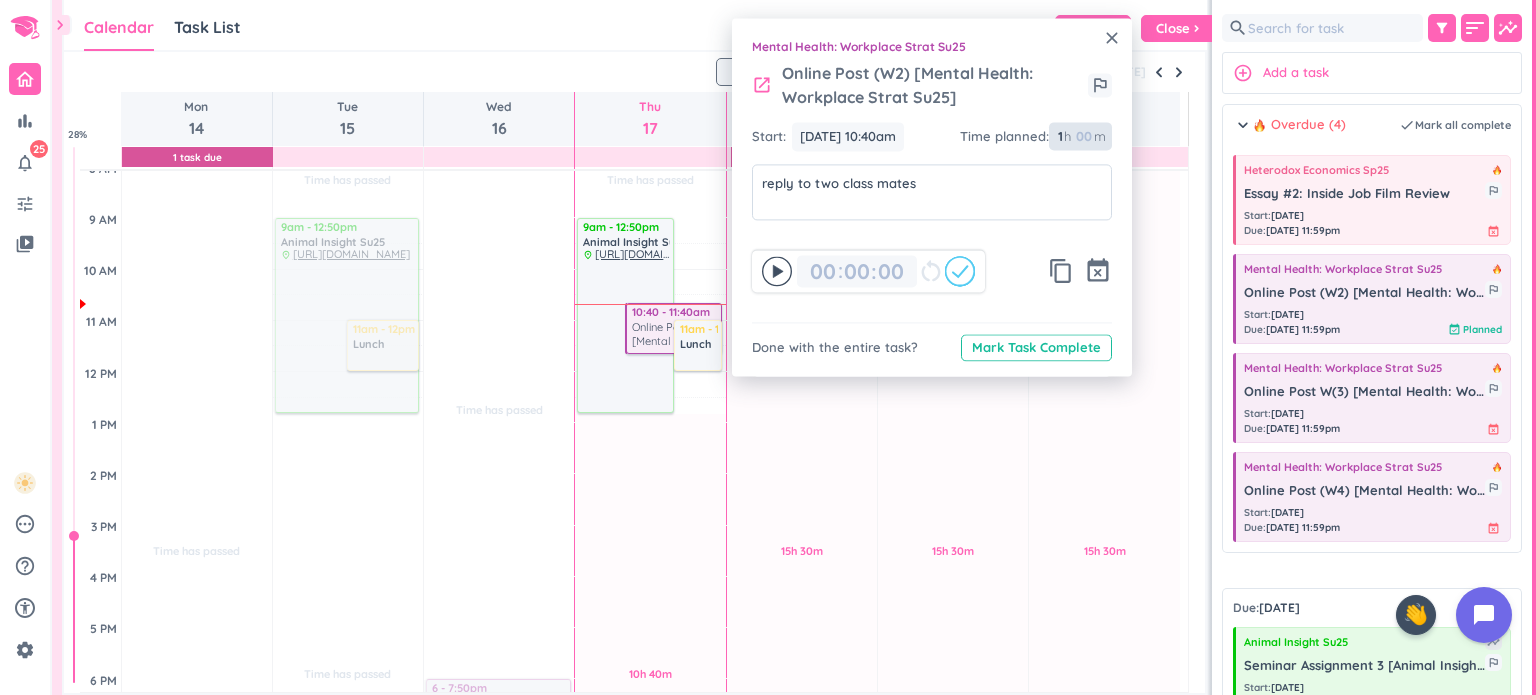 click on "1 1 00" at bounding box center (1064, 137) 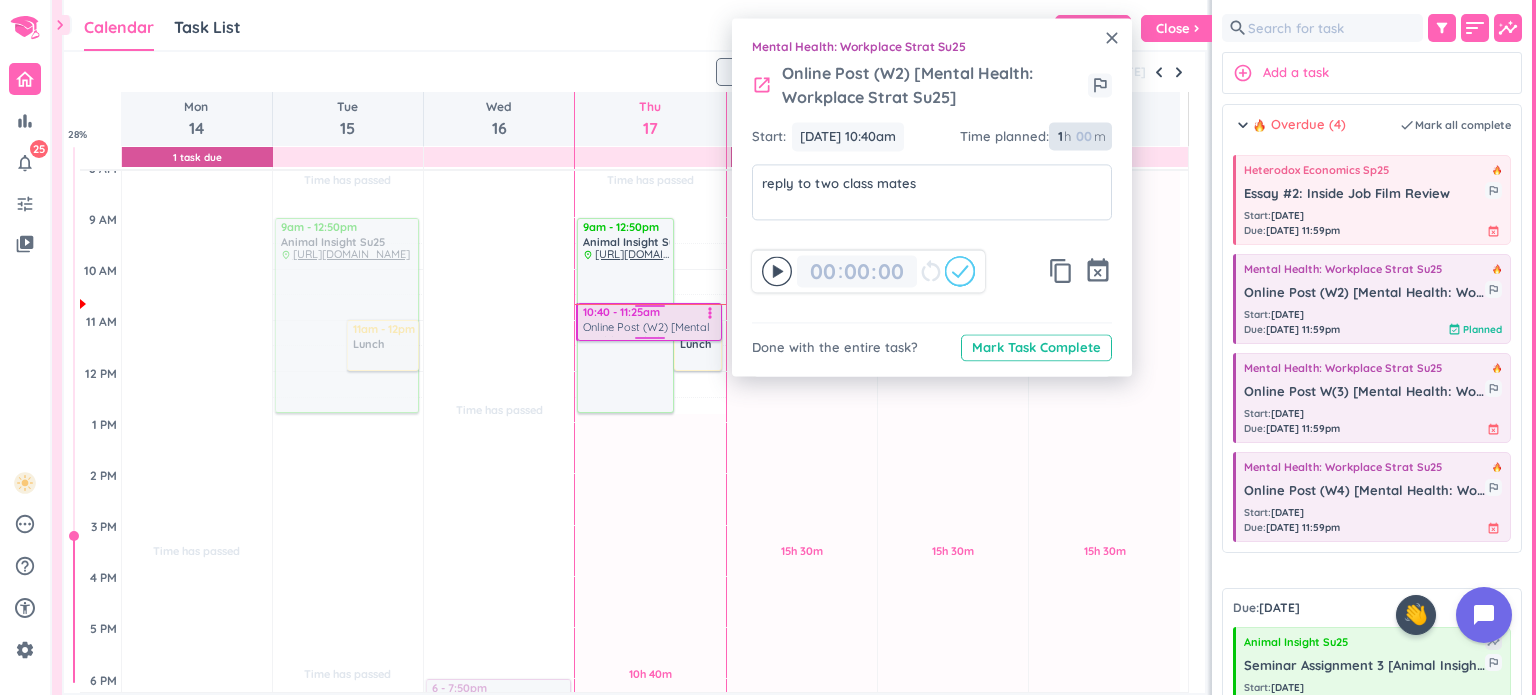 drag, startPoint x: 660, startPoint y: 349, endPoint x: 660, endPoint y: 335, distance: 14 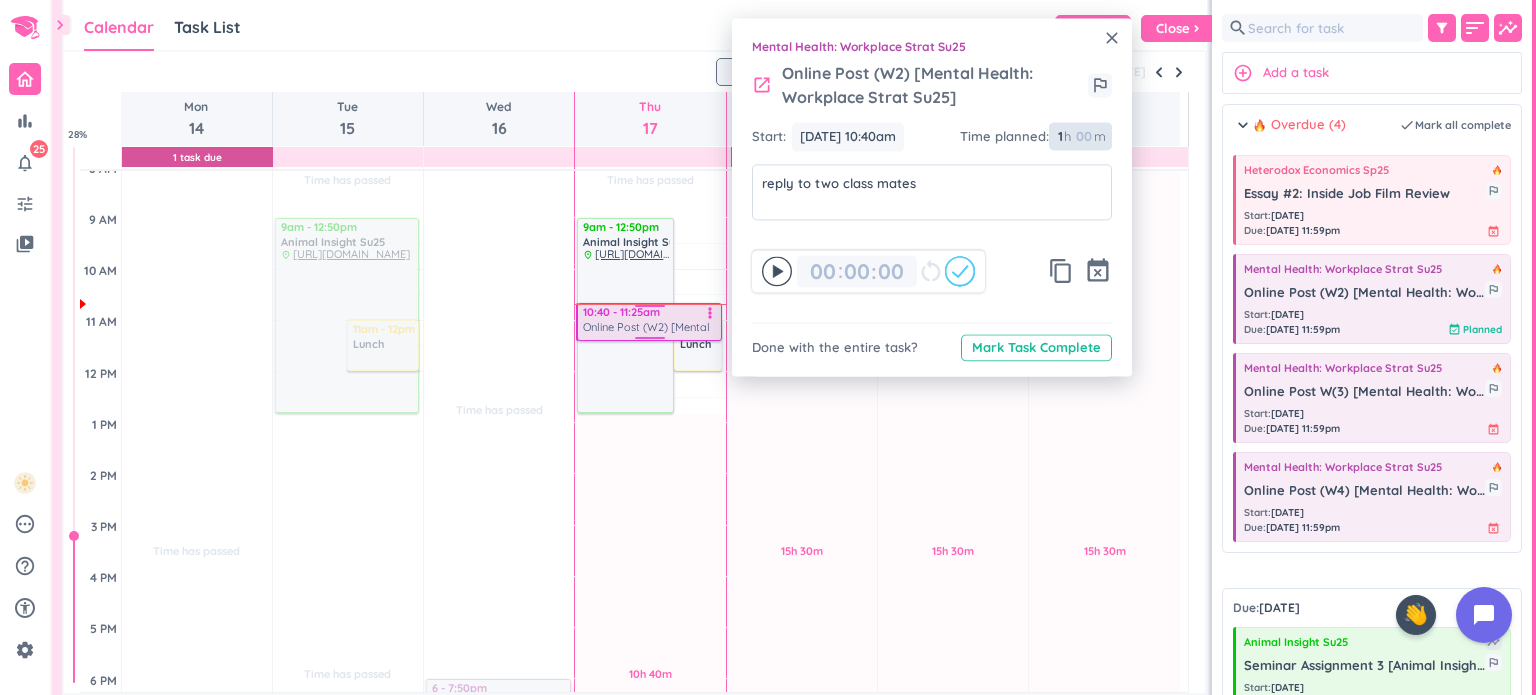 click on "Time has passed Past due Plan 10h 40m Past due Plan Adjust Awake Time Adjust Awake Time 9am - 12:50pm Animal Insight Su25  delete_outline place [URL][DOMAIN_NAME] 10:40 - 11:40am Mental Health: Workplace Strat Su25 Online Post (W2) [Mental Health: Workplace Strat Su25] reply to two class mates  more_vert 11am - 12pm Lunch delete_outline 10:40 - 11:25am Online Post (W2) [Mental Health: Workplace Strat Su25] reply to two class mates  more_vert" at bounding box center (650, 576) 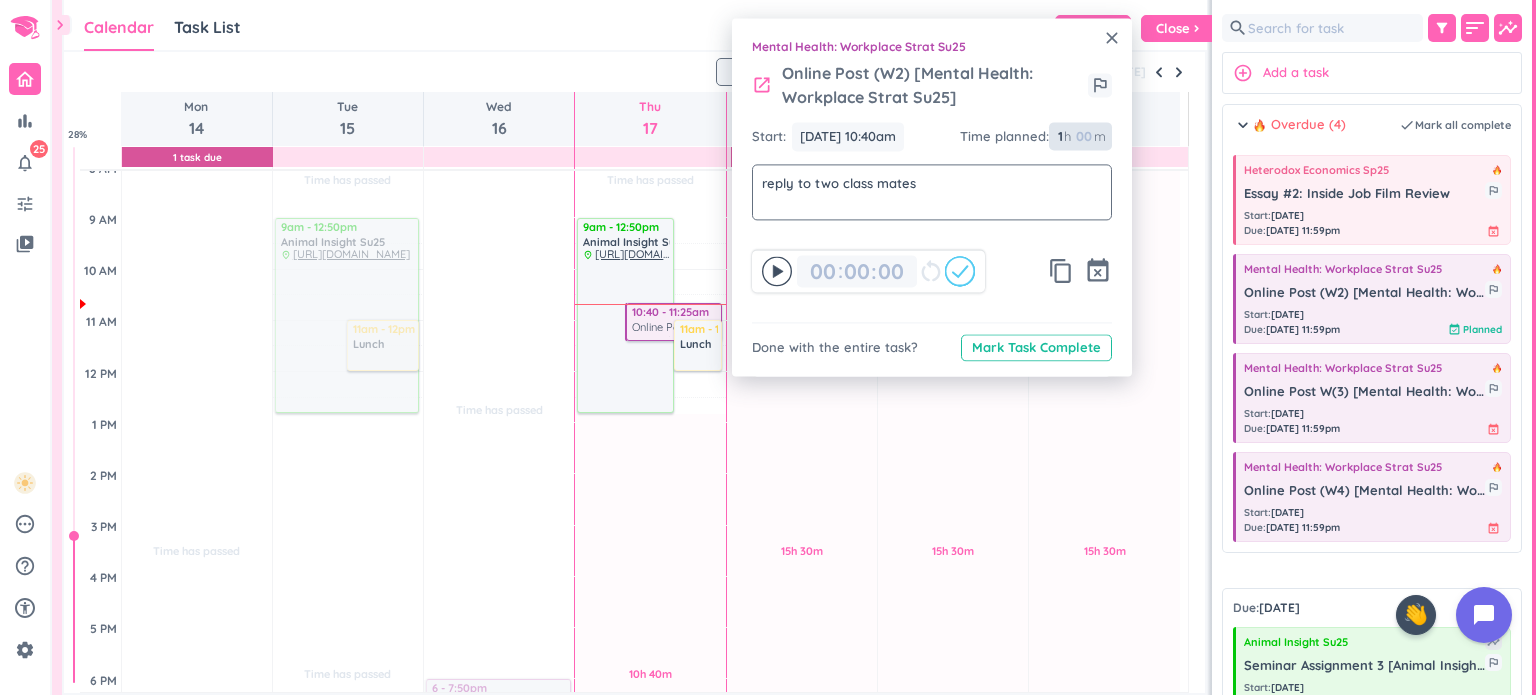 type 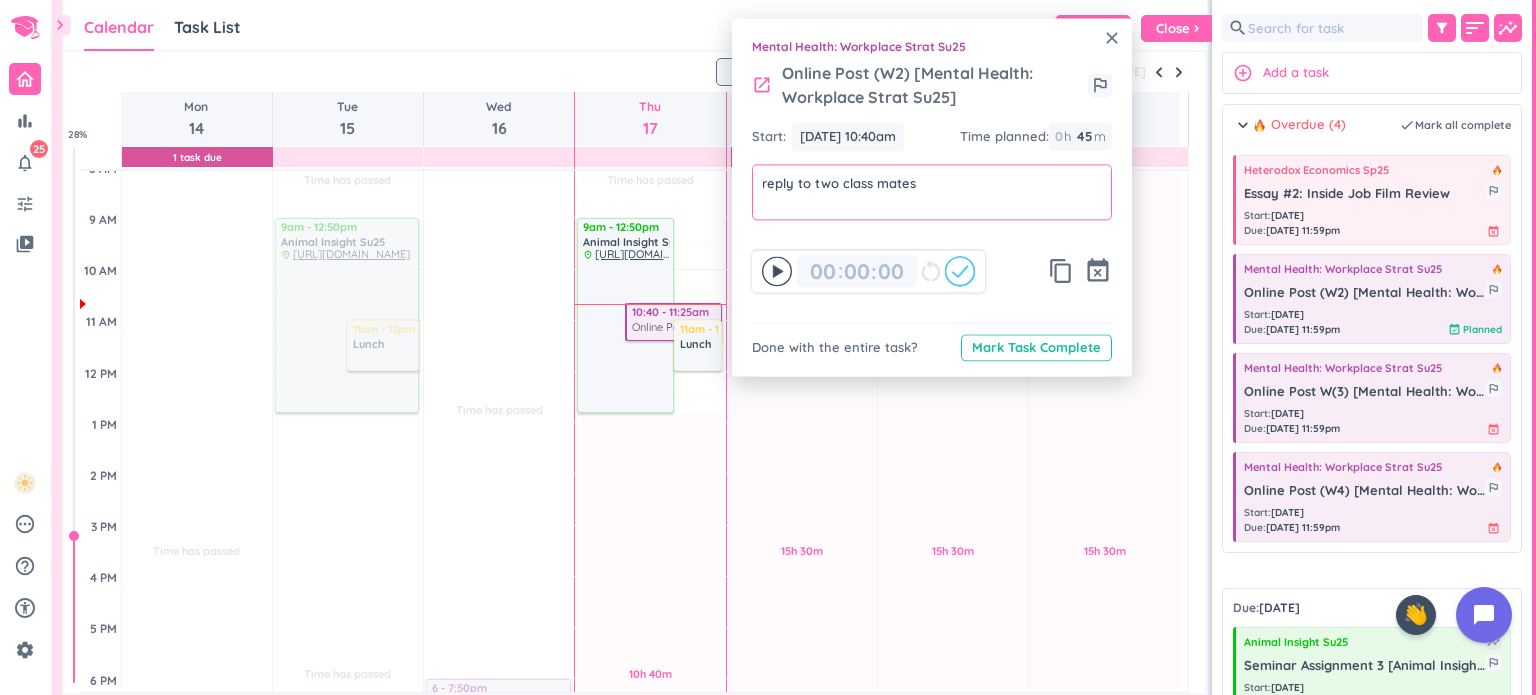 click on "reply to two class mates" at bounding box center [932, 183] 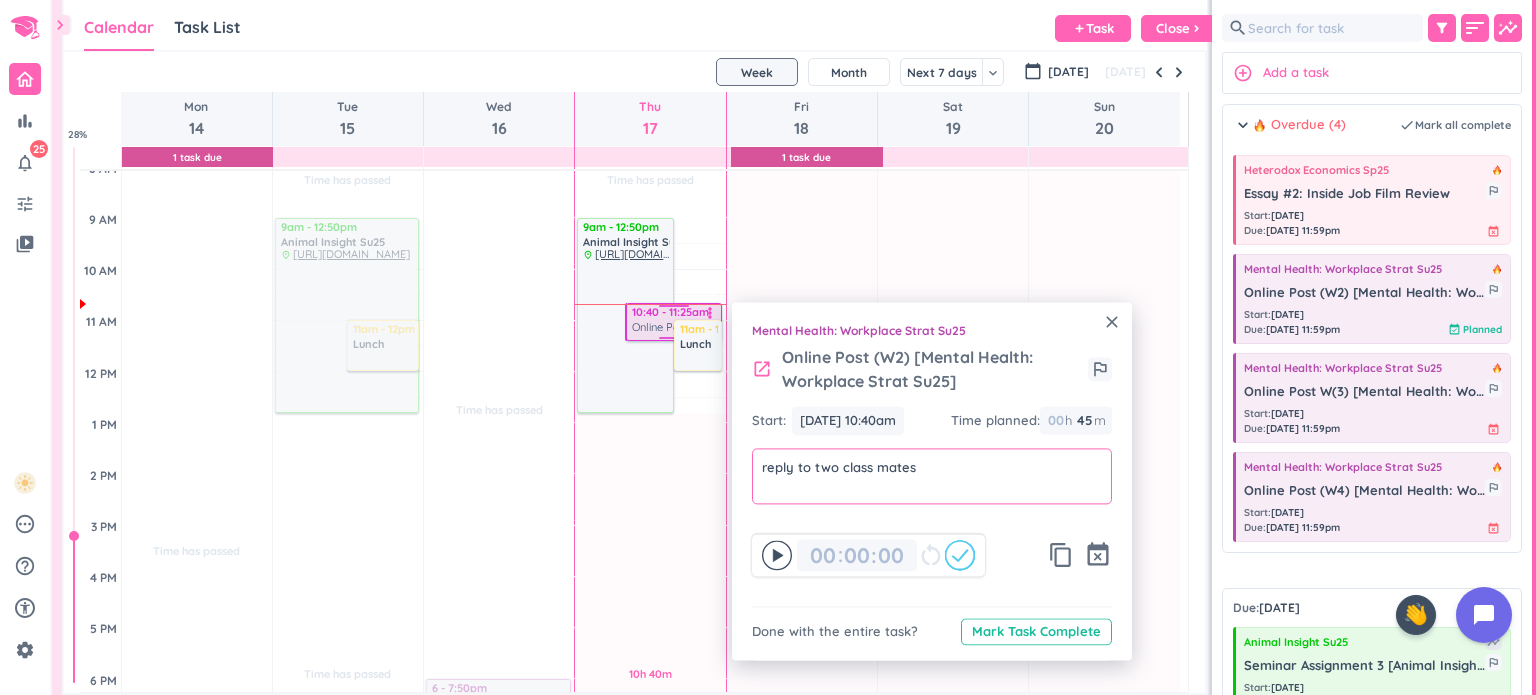 click on "Online Post (W2) [Mental Health: Workplace Strat Su25]" at bounding box center (675, 328) 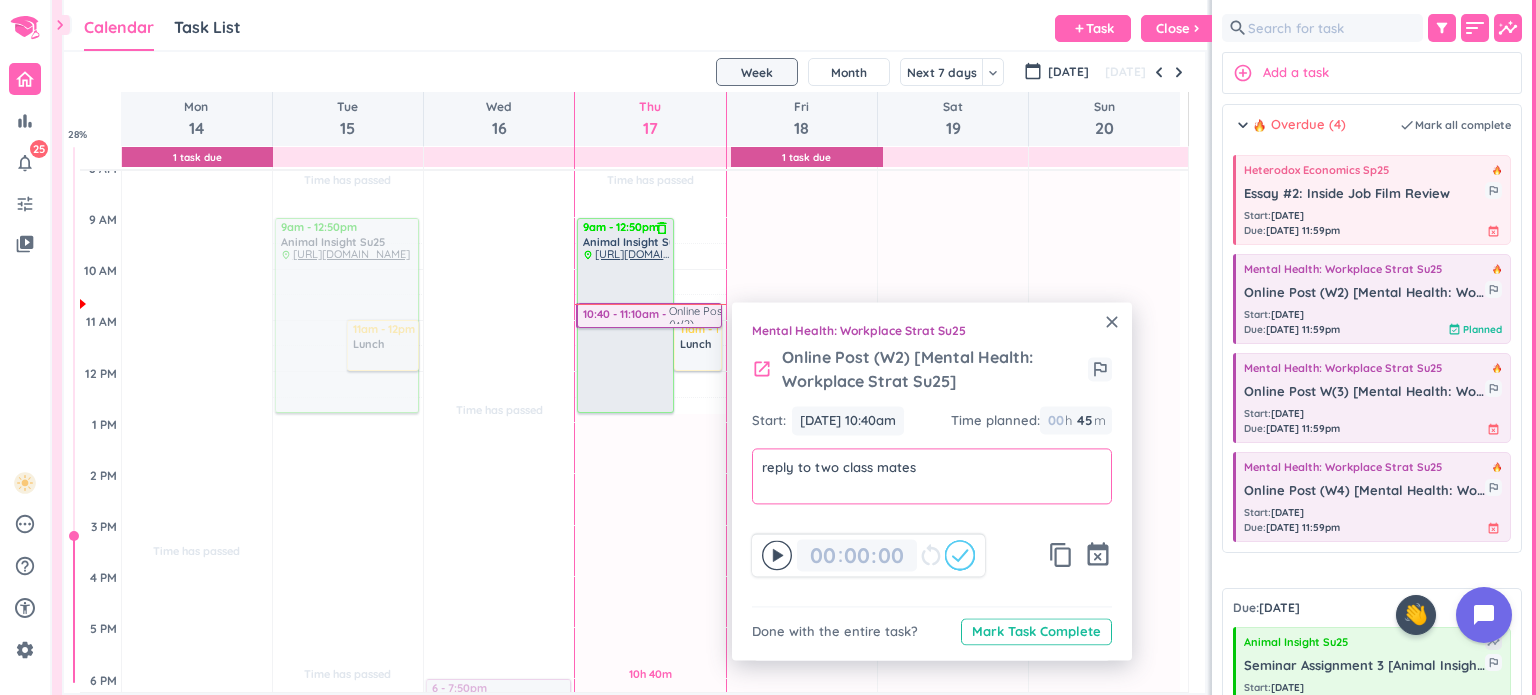 click on "9am - 12:50pm Animal Insight Su25  delete_outline place [URL][DOMAIN_NAME] 10:40 - 11:25am Online Post (W2) [Mental Health: Workplace Strat Su25] reply to two class mates  more_vert 11am - 12pm Lunch delete_outline" at bounding box center (649, -38) 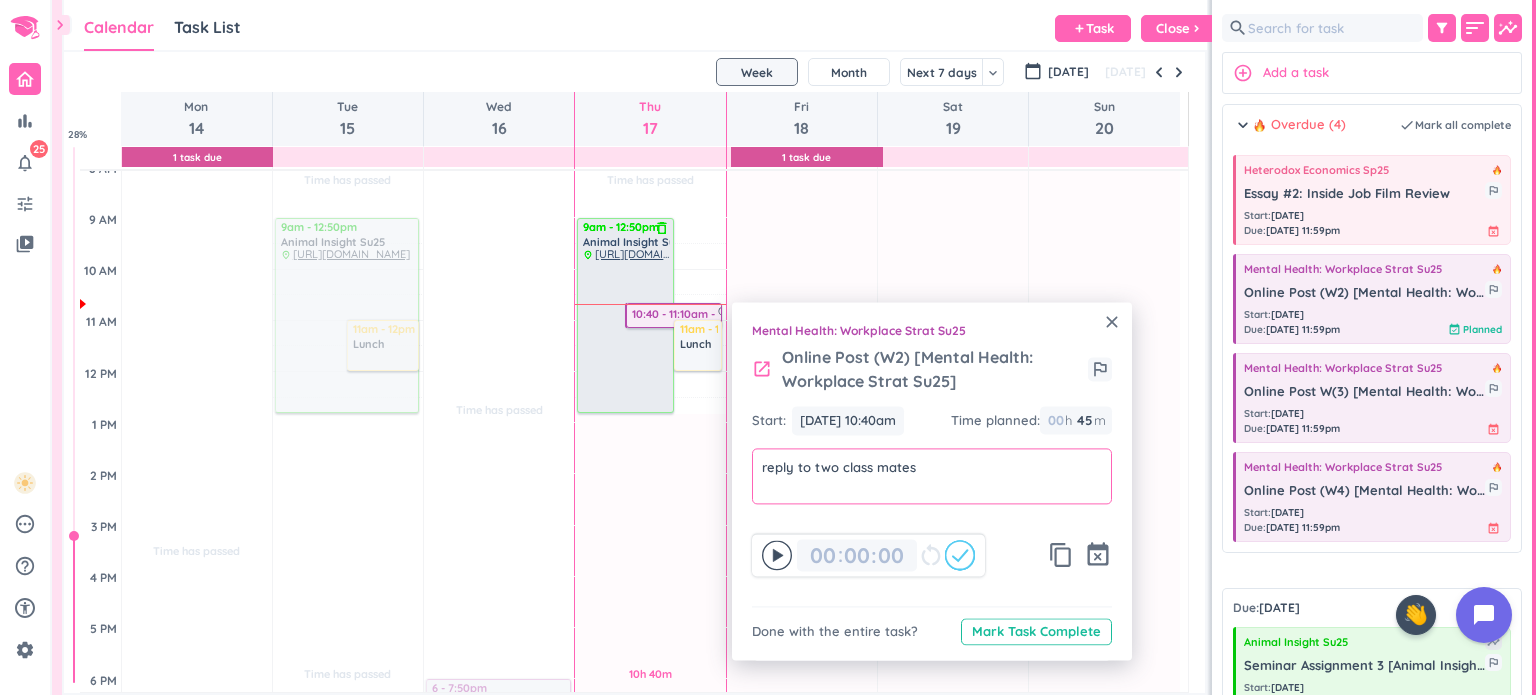 type on "30" 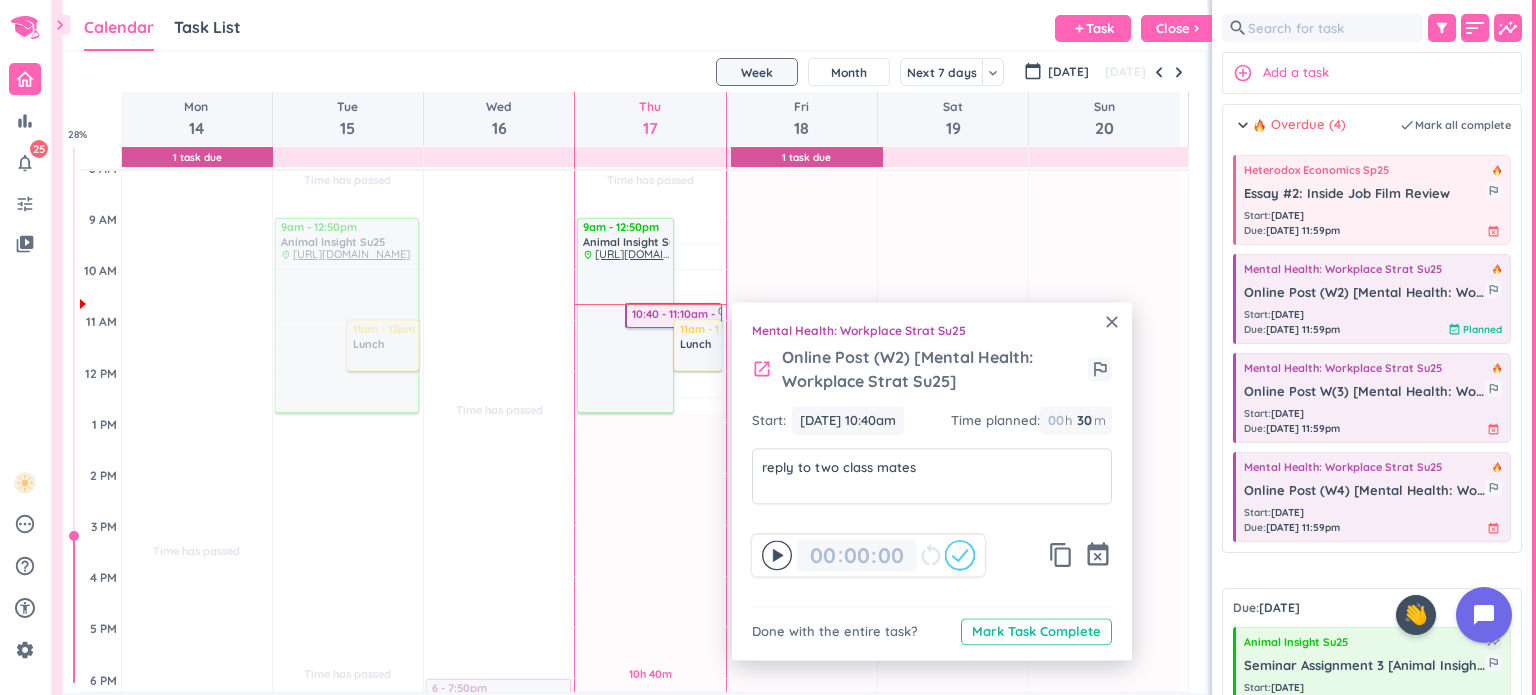 click on "close Mental Health: Workplace Strat Su25 launch Online Post (W2) [Mental Health: Workplace Strat Su25] outlined_flag Start: [DATE] 10:40am [DATE] 10:40am Time planned : 00 h 30 30 00 m reply to two class mates  reply to two class mates  00 00 : 00 restart_alt content_copy event_busy Done with the entire task? Mark Task Complete" at bounding box center [932, 481] 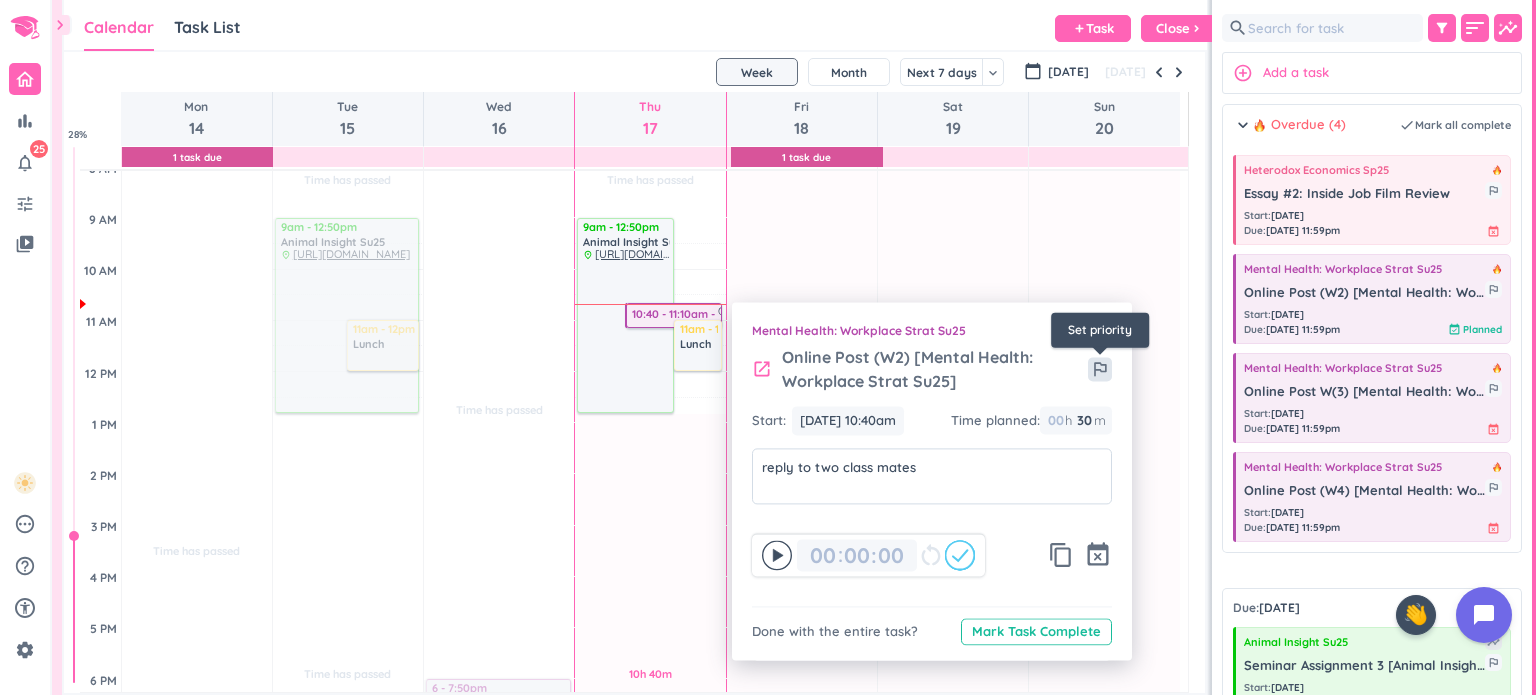 click on "outlined_flag" at bounding box center [1100, 369] 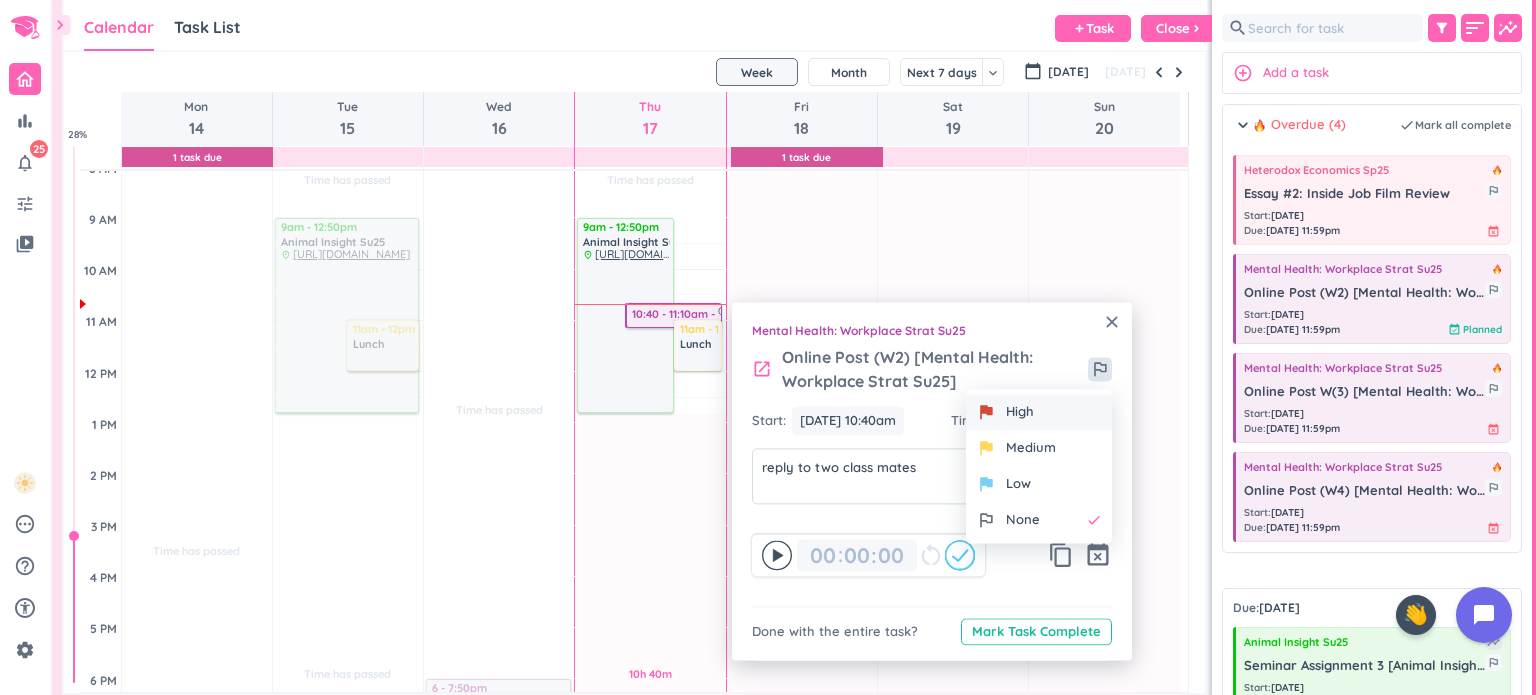 click on "High" at bounding box center [1020, 413] 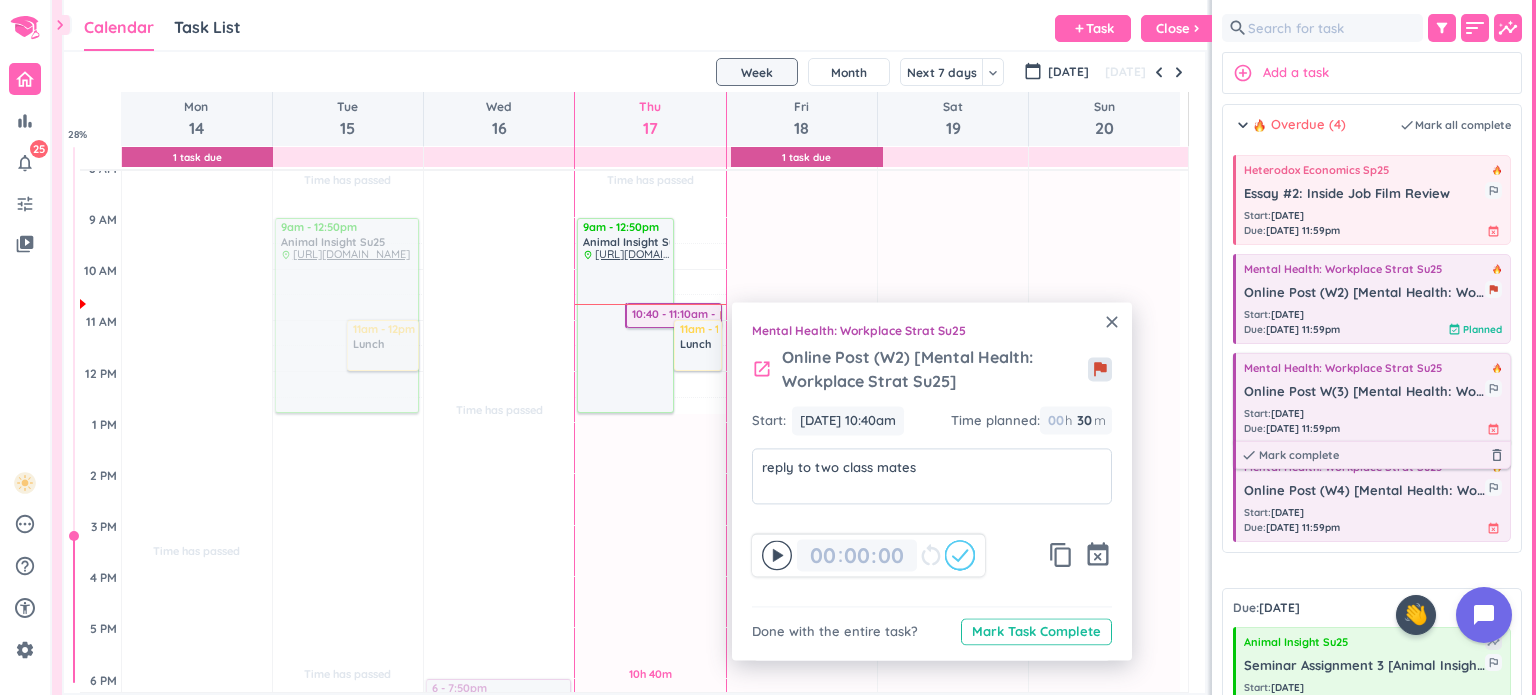 click on "Start :  [DATE] Due :  [DATE] 11:59pm event_busy" at bounding box center (1373, 421) 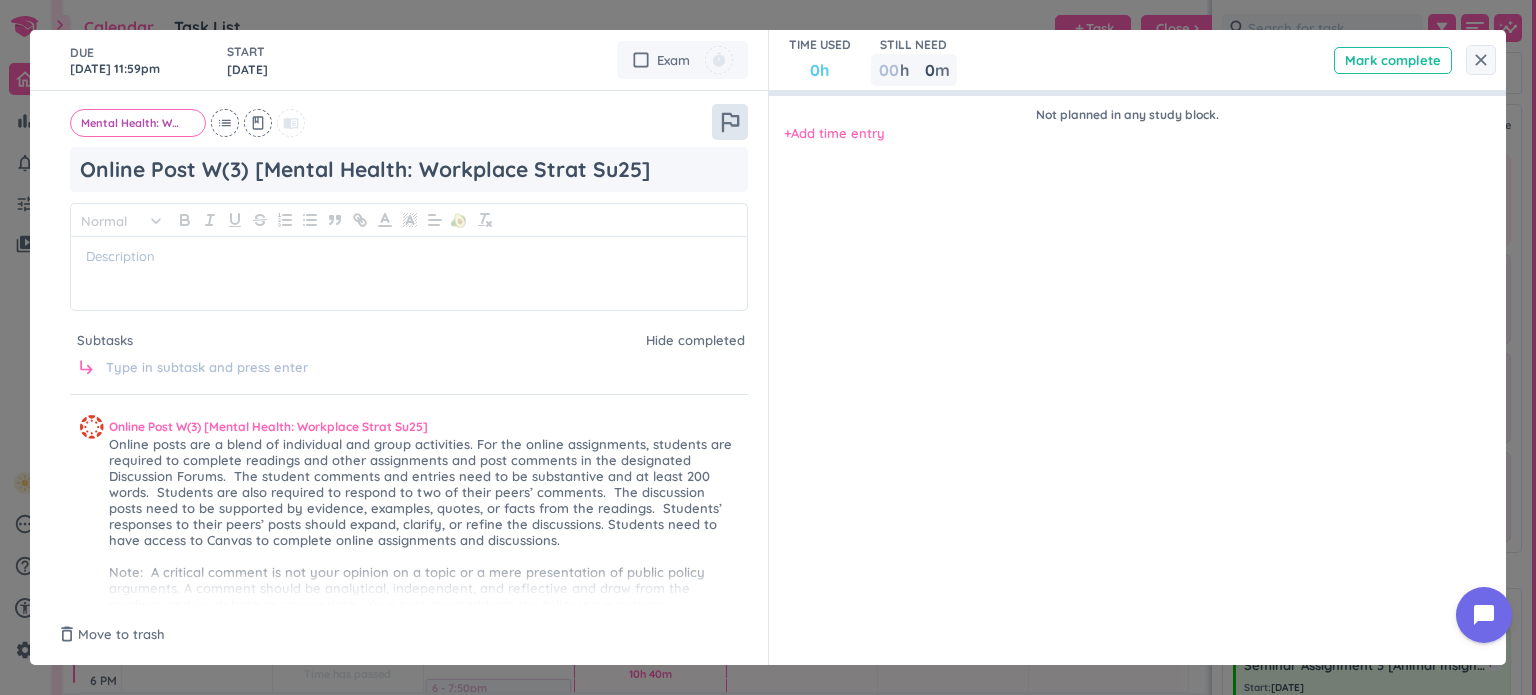 click on "outlined_flag" at bounding box center (730, 122) 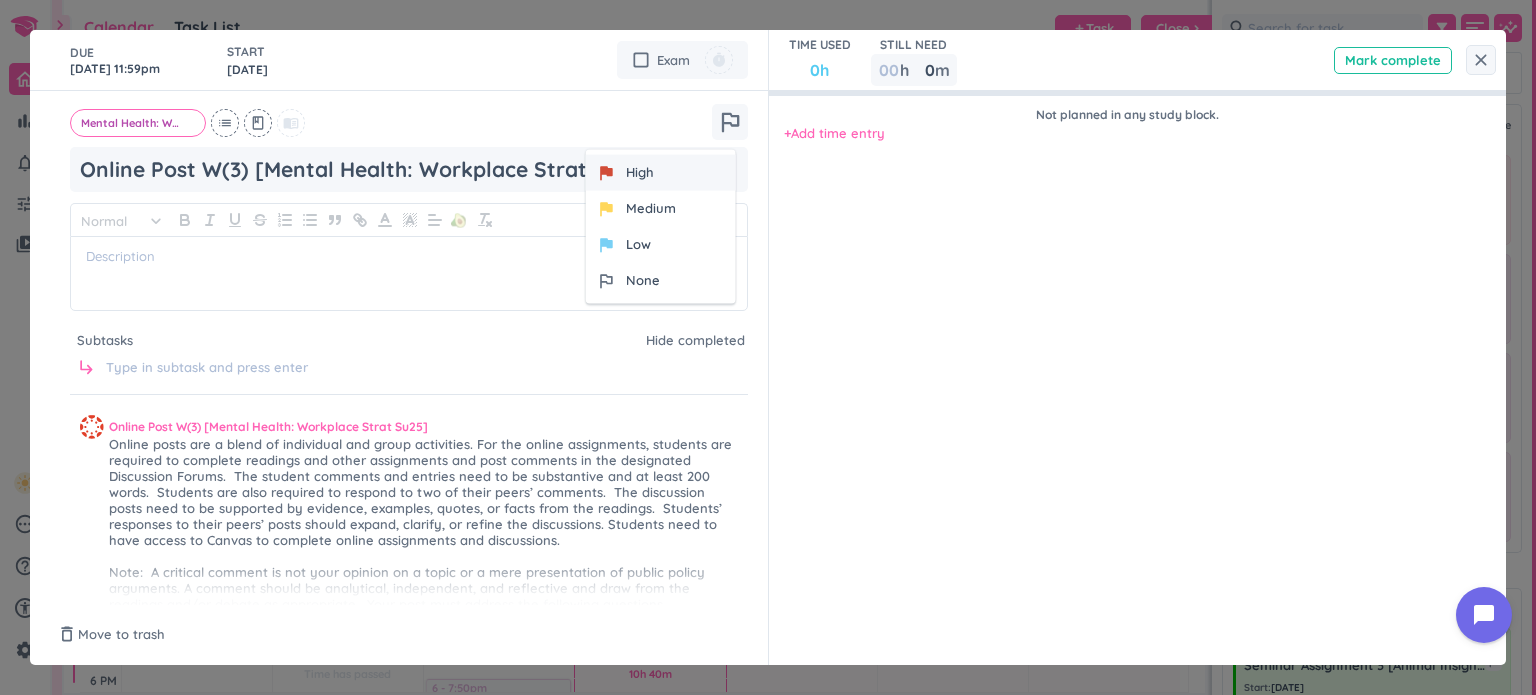 click on "flag High" at bounding box center [661, 173] 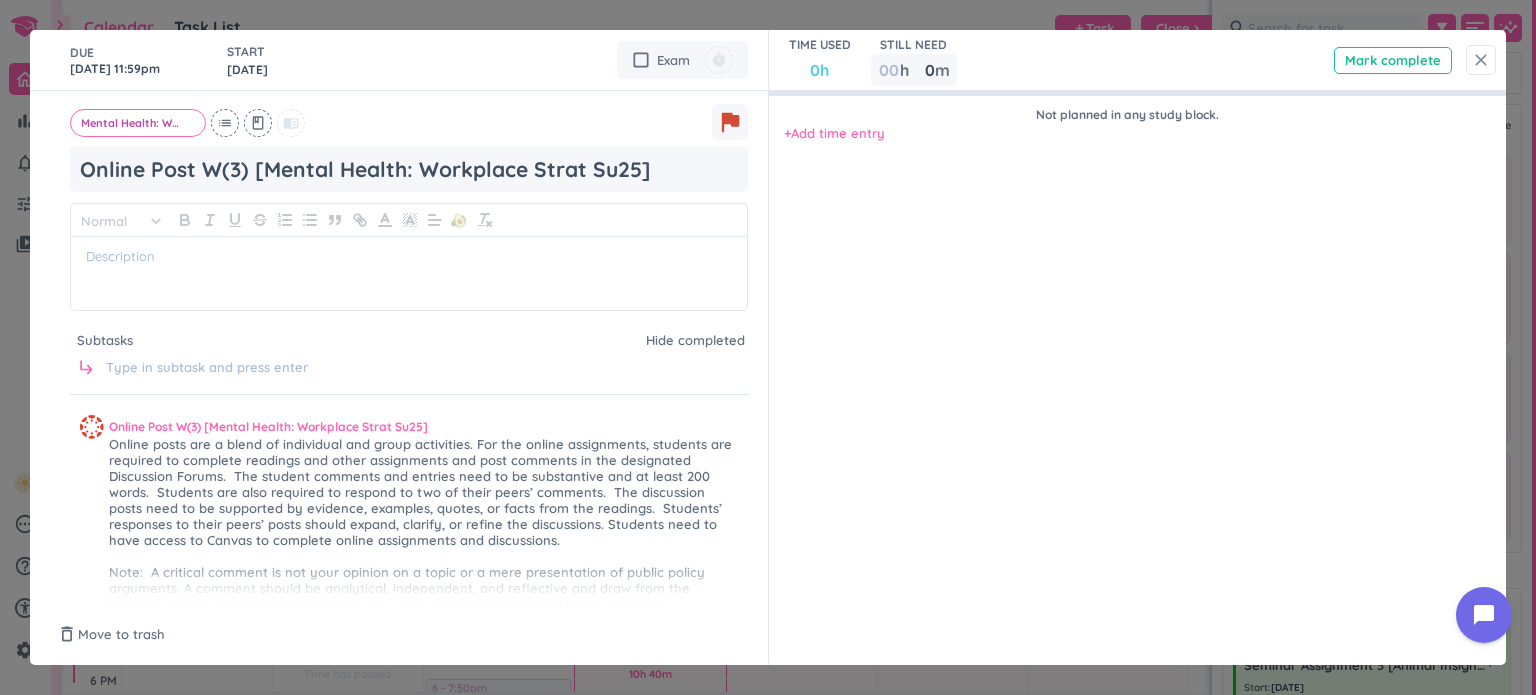 click on "close" at bounding box center (1481, 60) 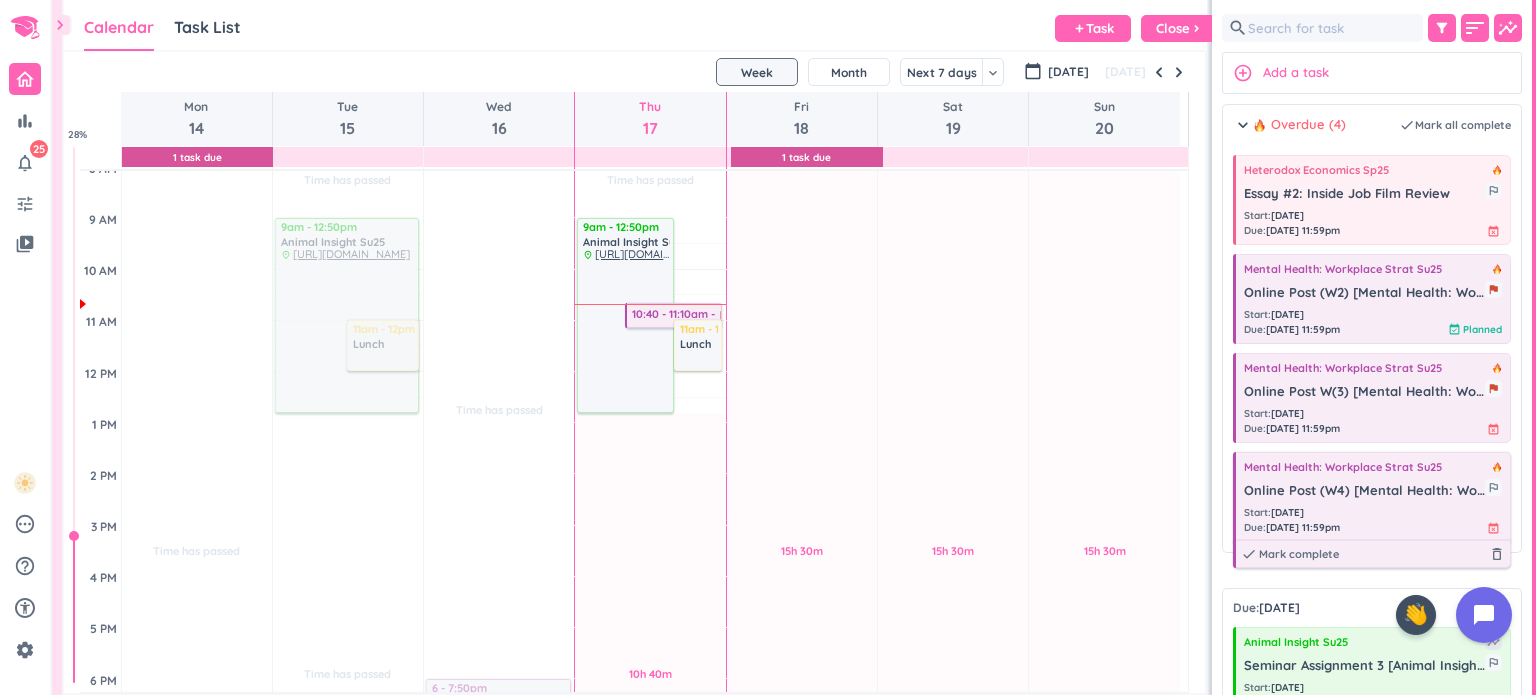 click on "Online Post (W4) [Mental Health: Workplace Strat Su25]" at bounding box center (1364, 491) 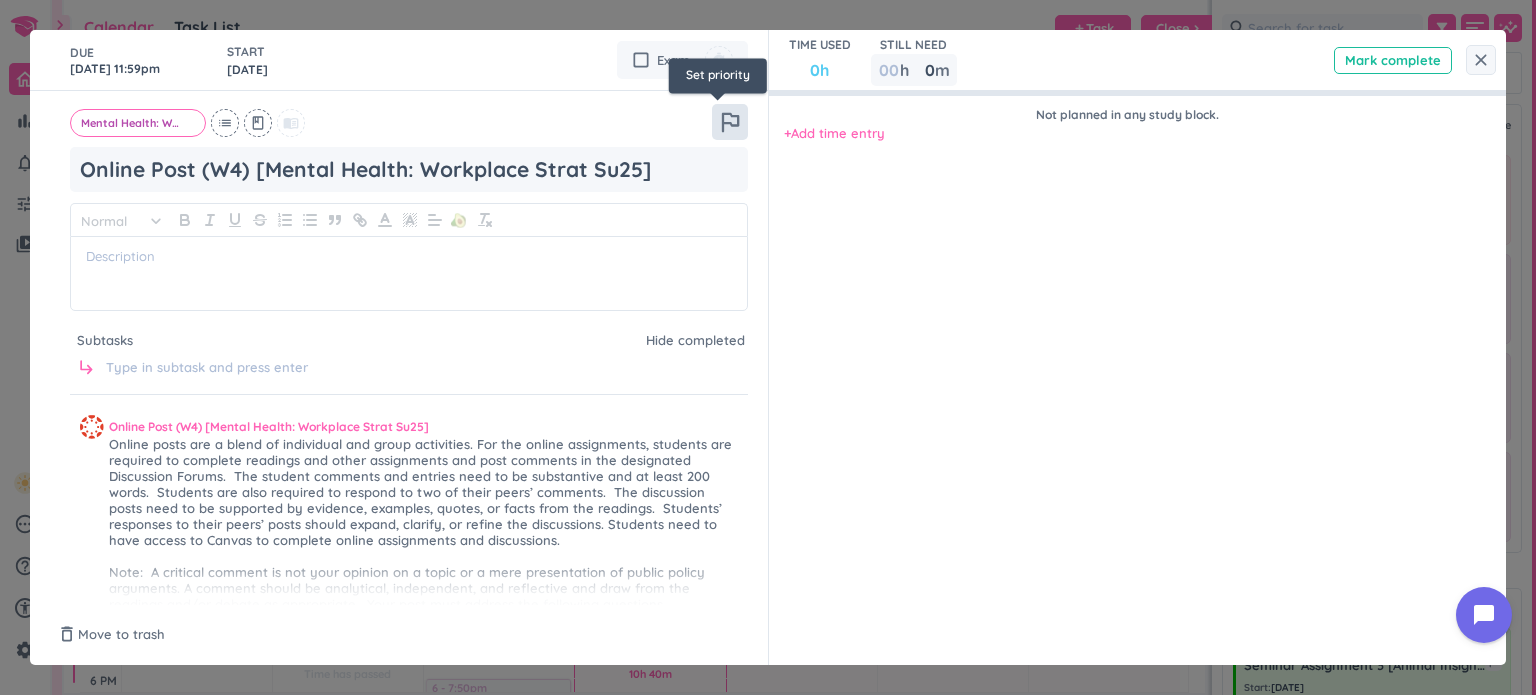 click on "outlined_flag" at bounding box center (730, 122) 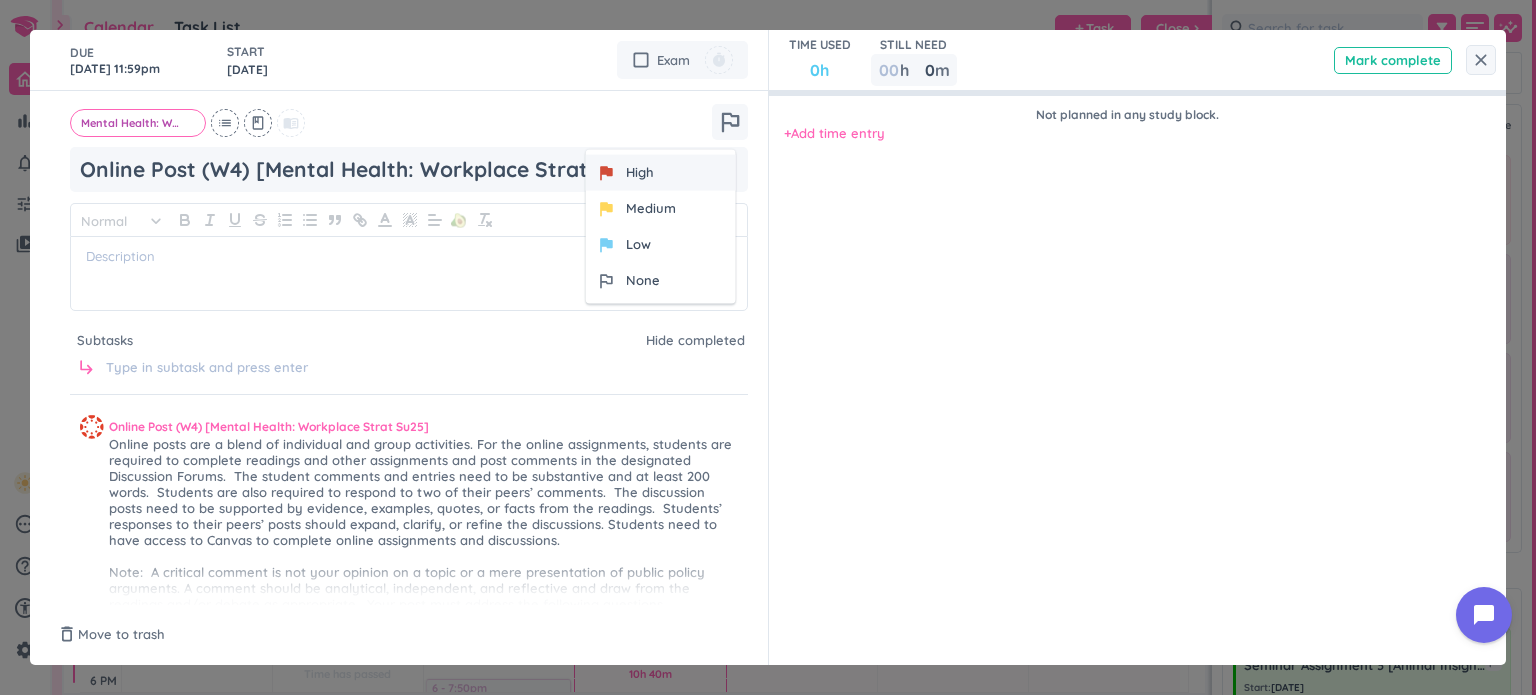 click on "flag High" at bounding box center (661, 173) 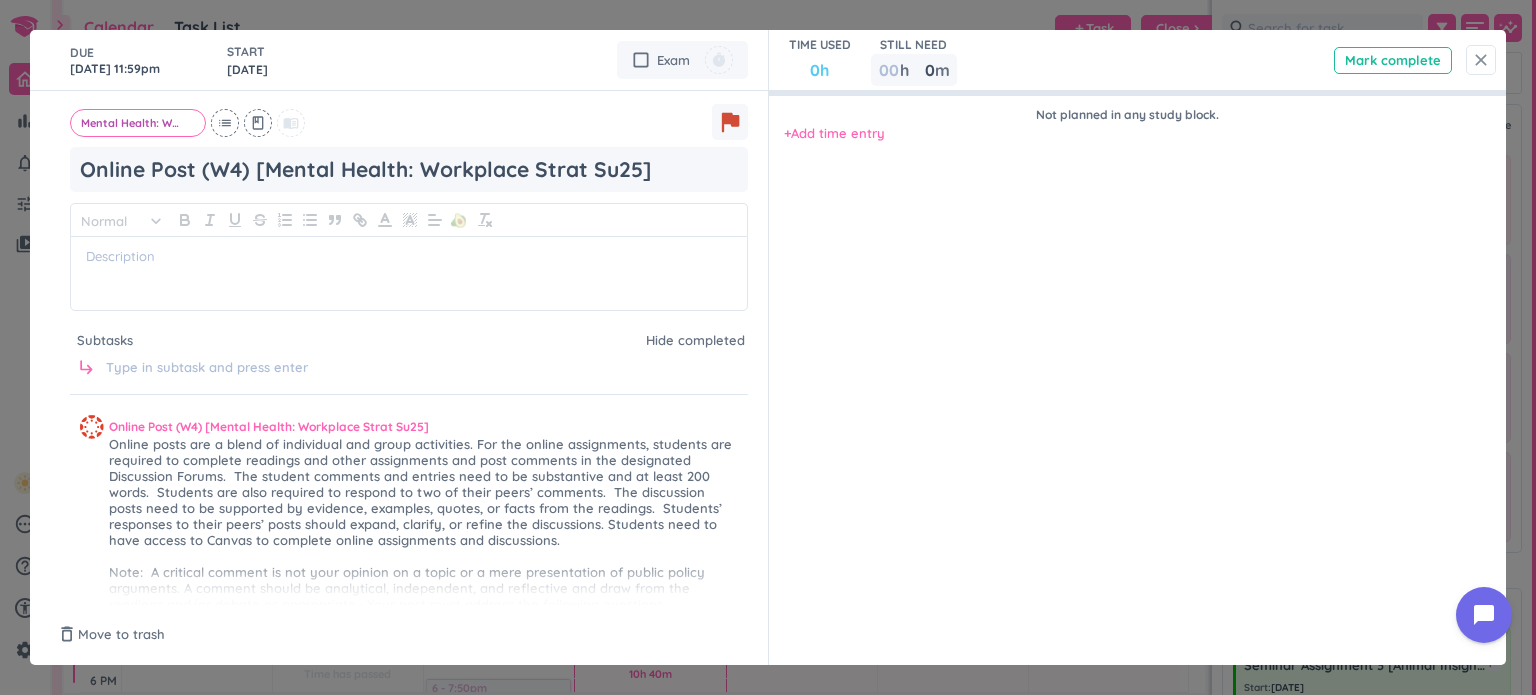 click on "close" at bounding box center (1481, 60) 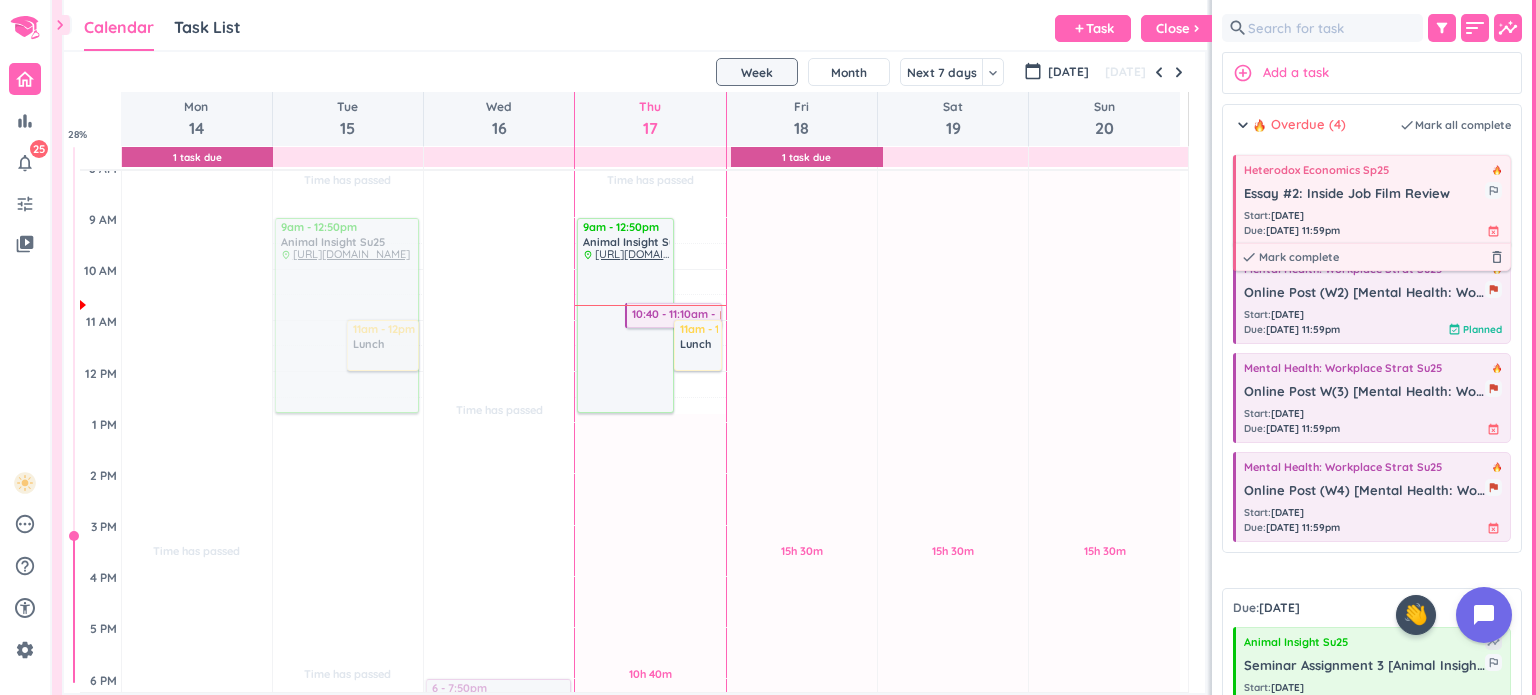 click on "Start :  [DATE] Due :  [DATE] 11:59pm event_busy" at bounding box center (1373, 223) 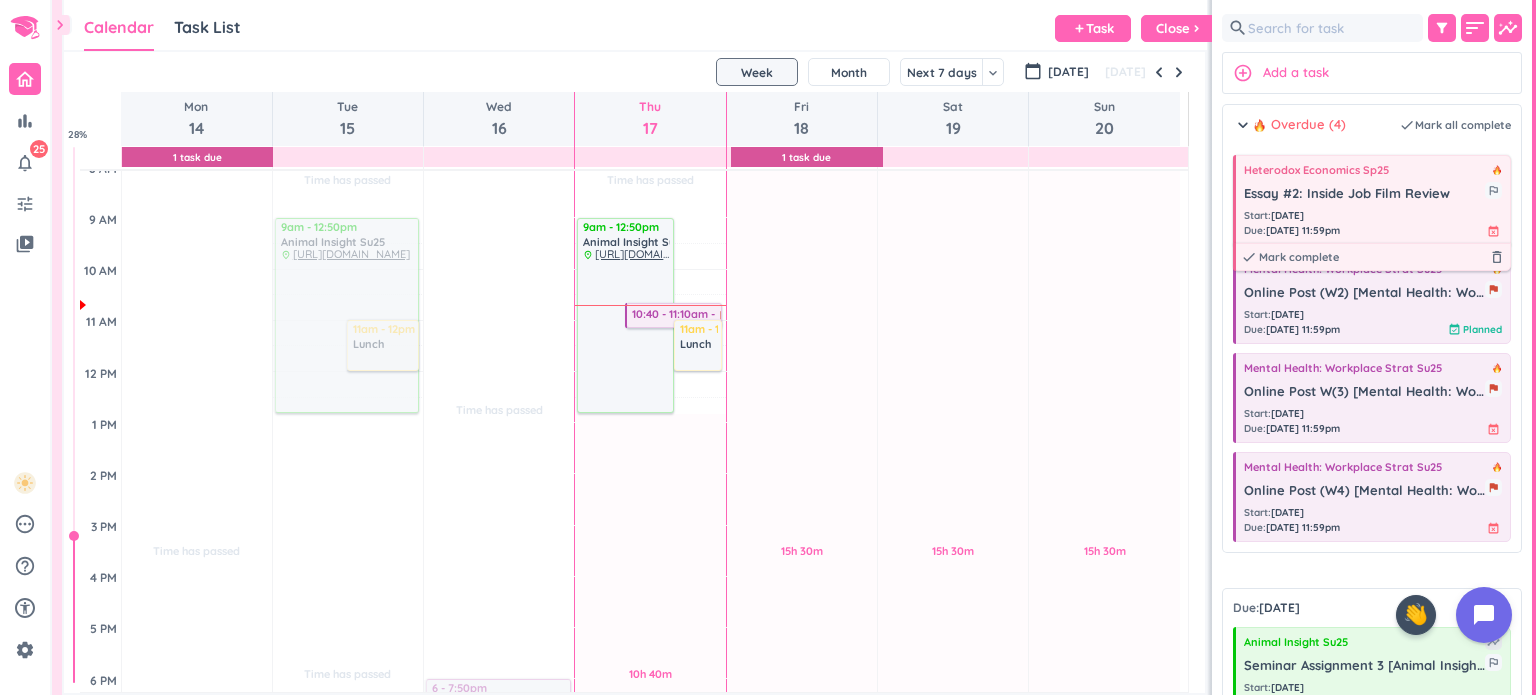 type on "x" 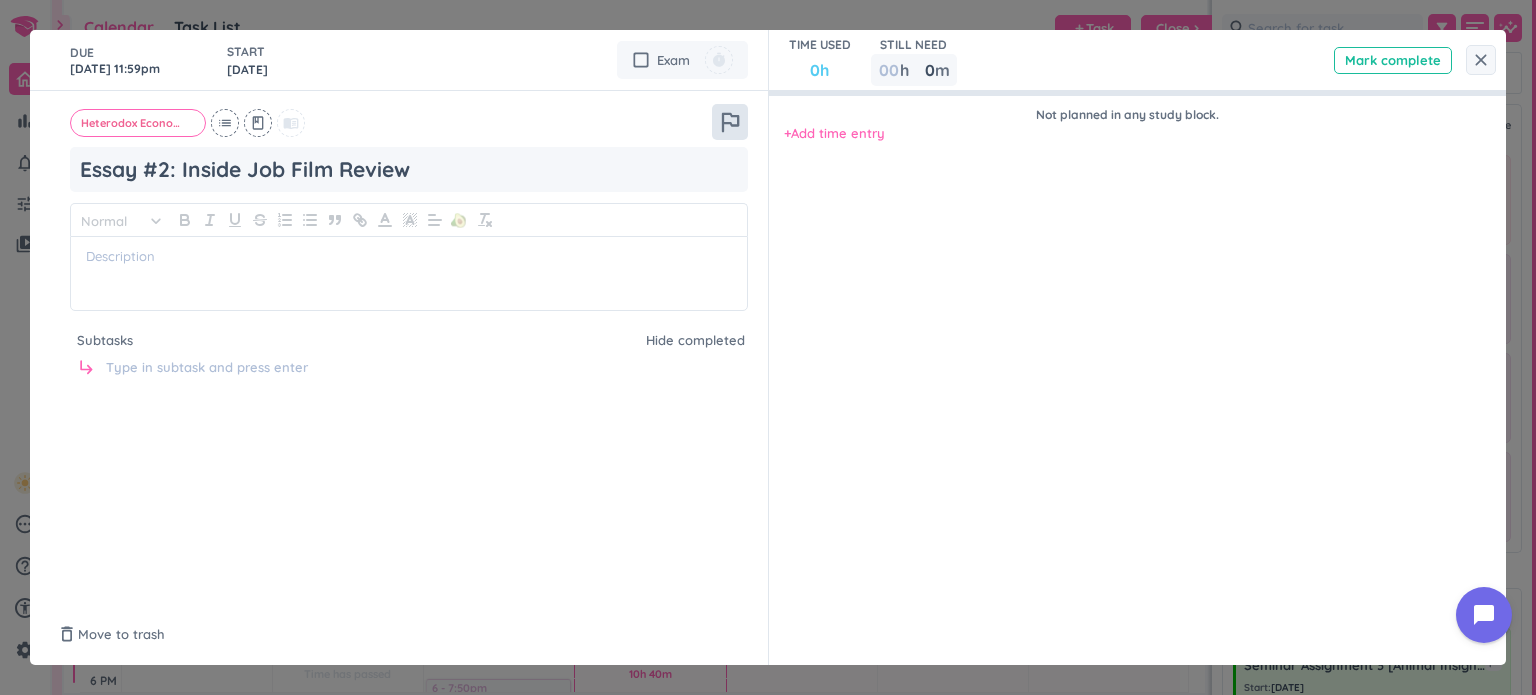 click on "outlined_flag" at bounding box center [730, 122] 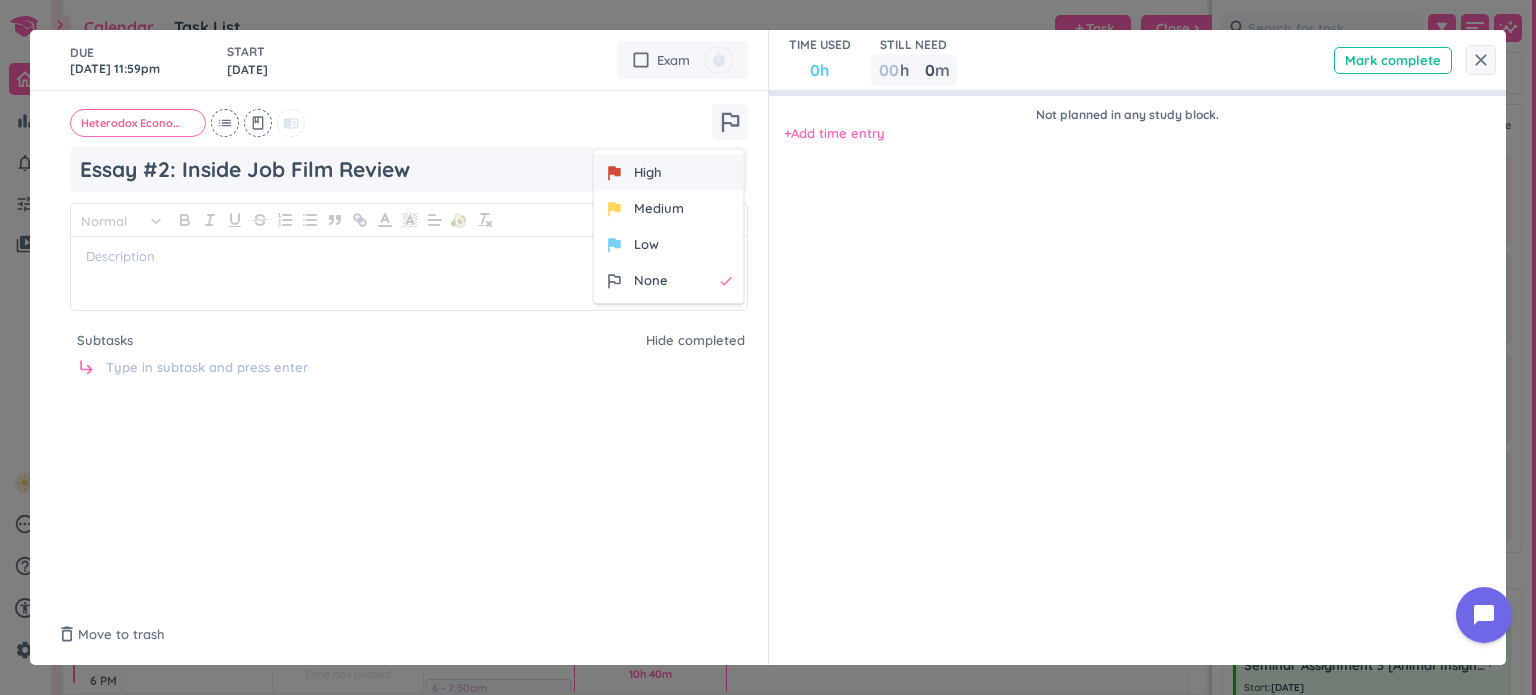 click on "flag High" at bounding box center [669, 173] 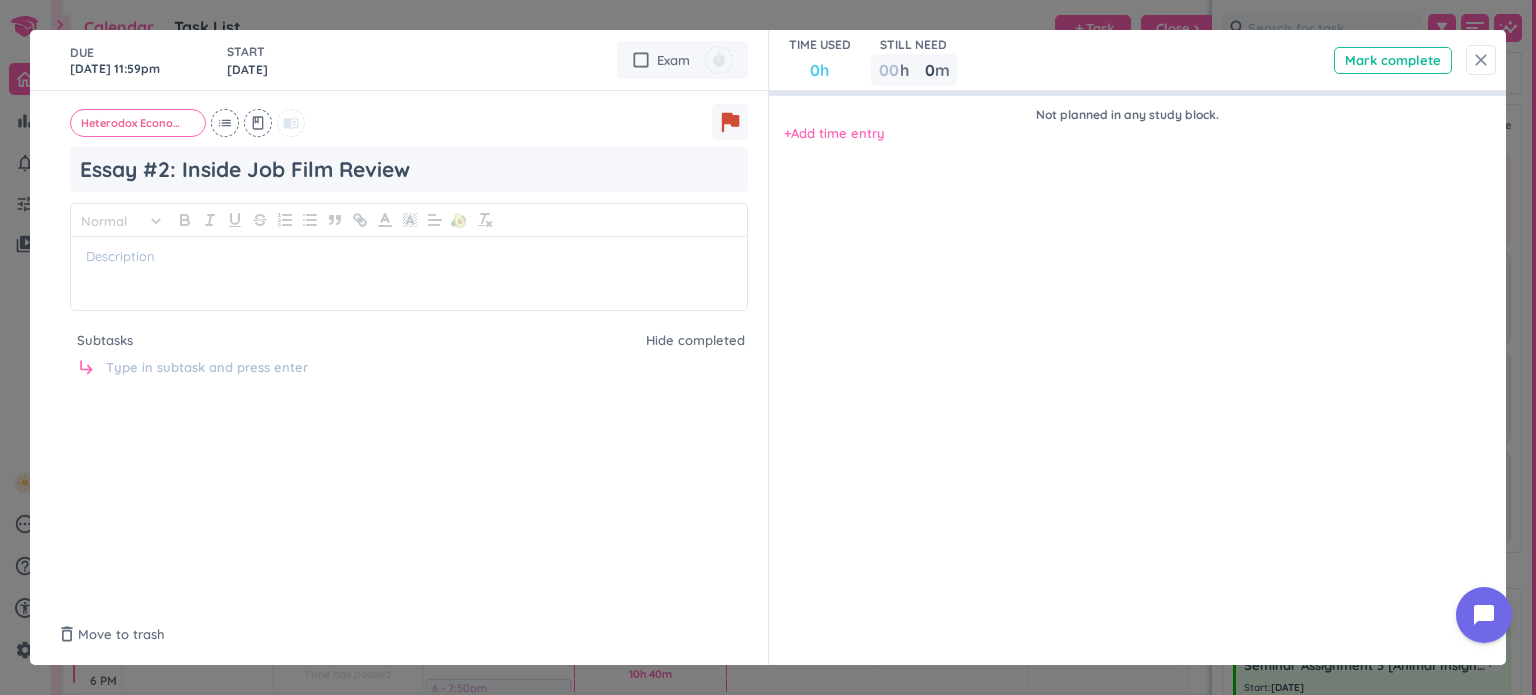 click on "close" at bounding box center [1481, 60] 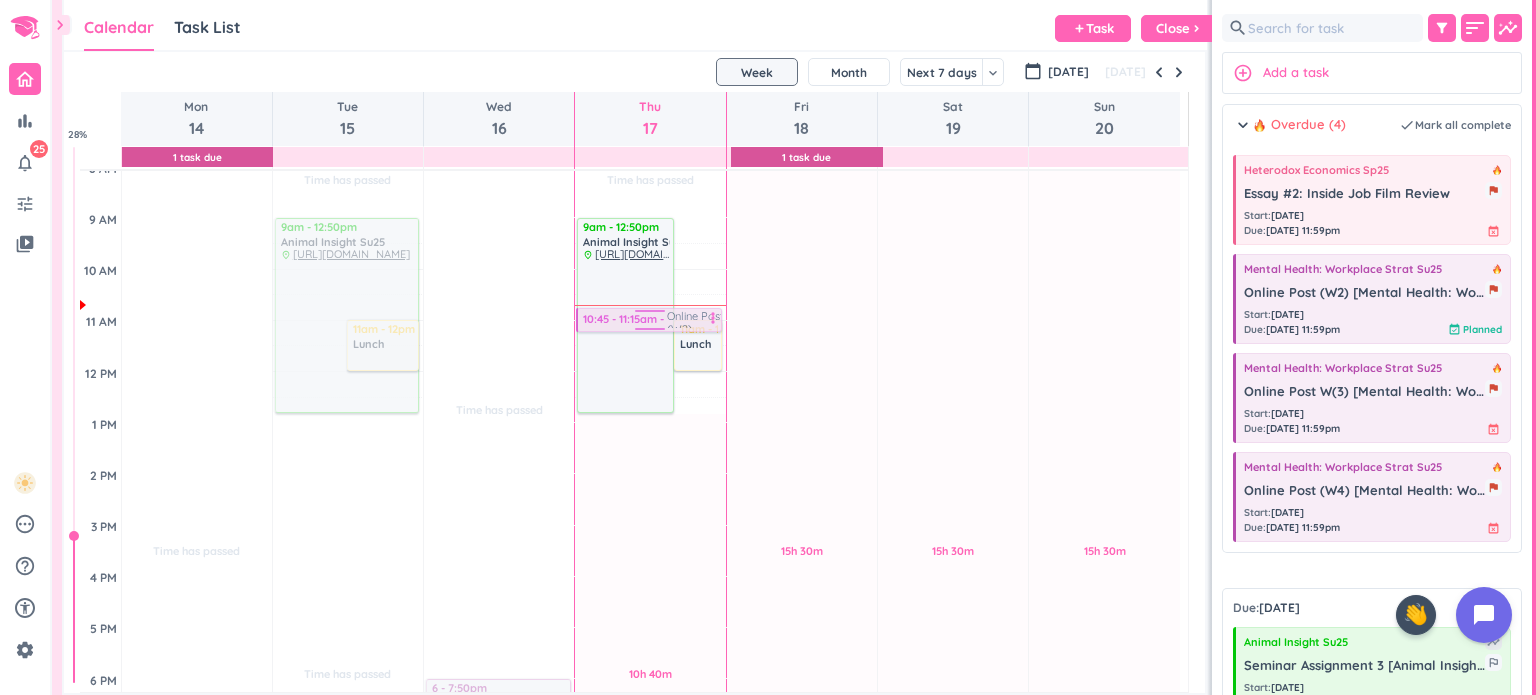 click on "Time has passed Past due Plan 10h 40m Past due Plan Adjust Awake Time Adjust Awake Time 9am - 12:50pm Animal Insight Su25  delete_outline place [URL][DOMAIN_NAME] 10:40 - 11:10am flag Online Post (W2) [Mental Health: Workplace Strat Su25] reply to two class mates  more_vert 11am - 12pm Lunch delete_outline 10:45 - 11:15am flag Online Post (W2) [Mental Health: Workplace Strat Su25] reply to two class mates  more_vert" at bounding box center (650, 576) 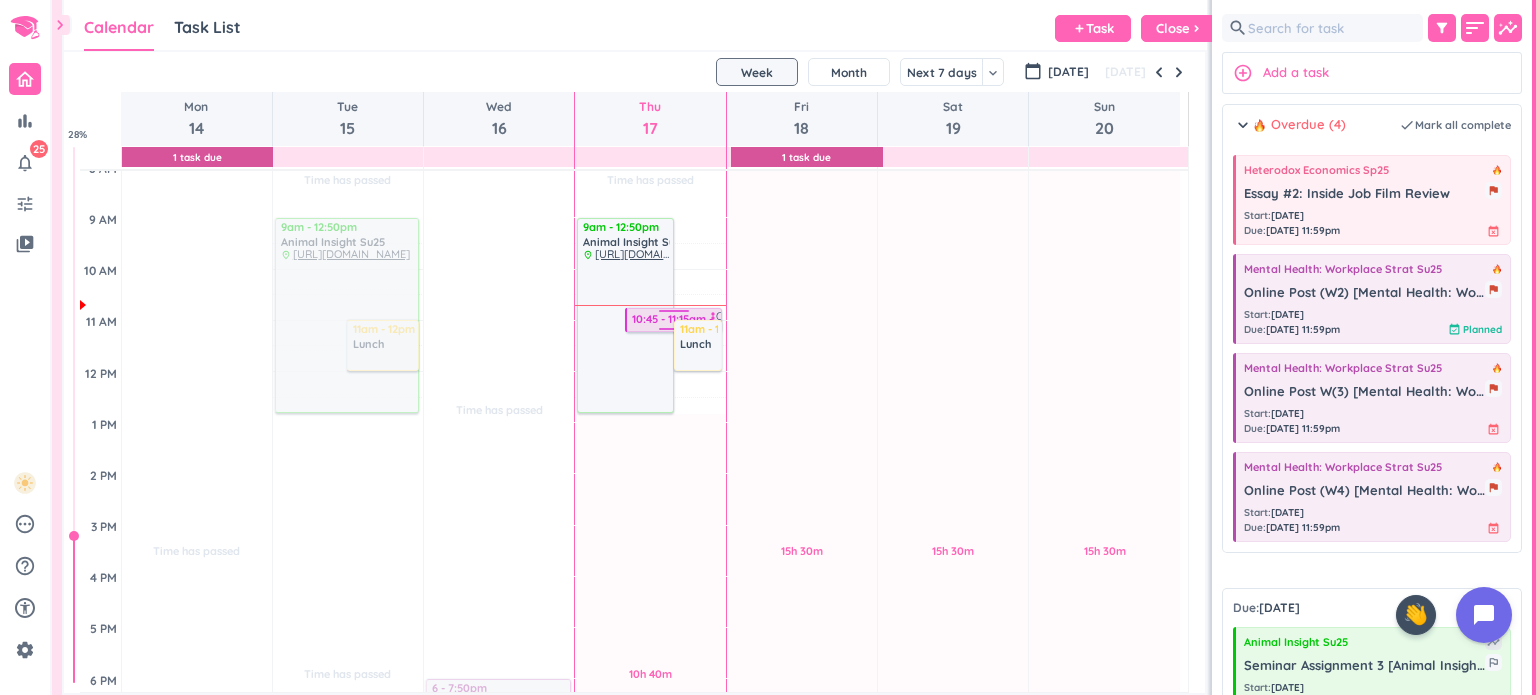 click on "10:45 - 11:15am flag" at bounding box center [674, 319] 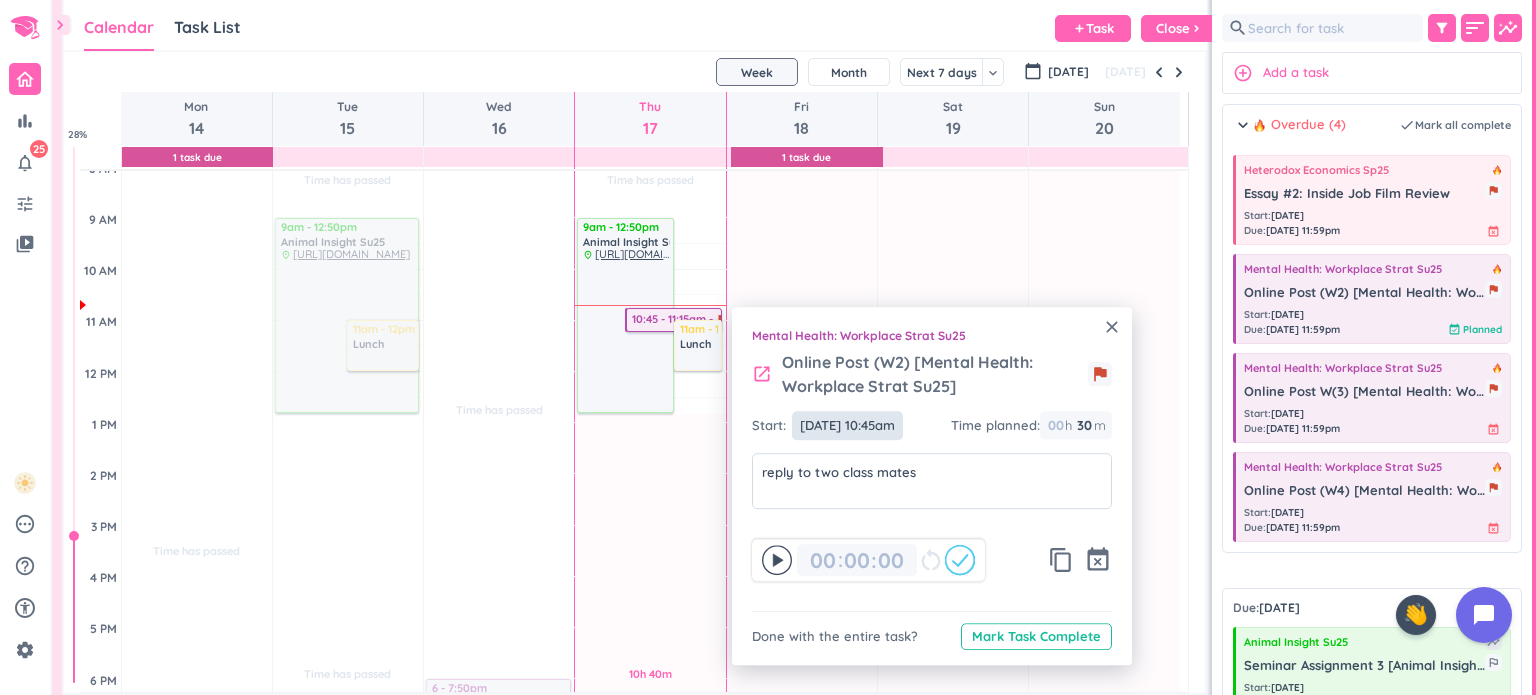 click on "[DATE] 10:45am" at bounding box center [847, 425] 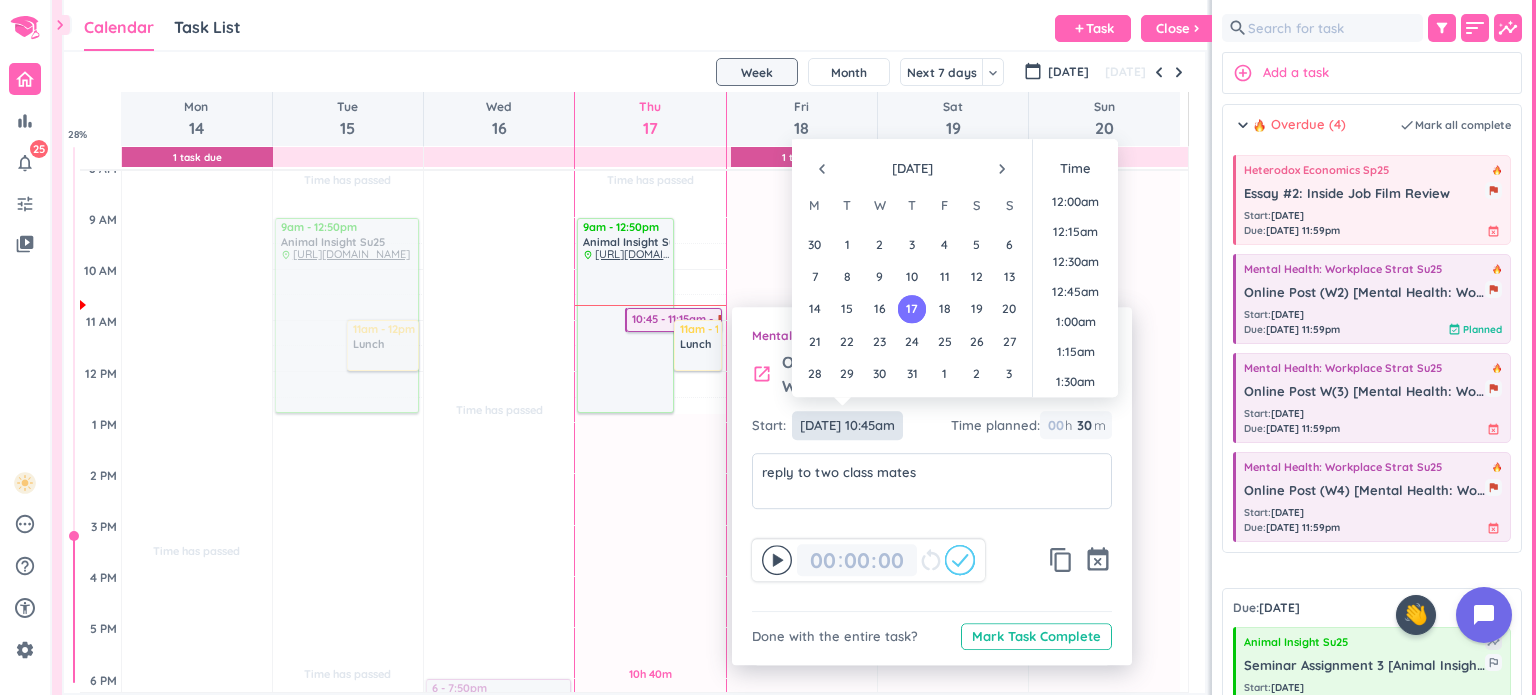 scroll, scrollTop: 1200, scrollLeft: 0, axis: vertical 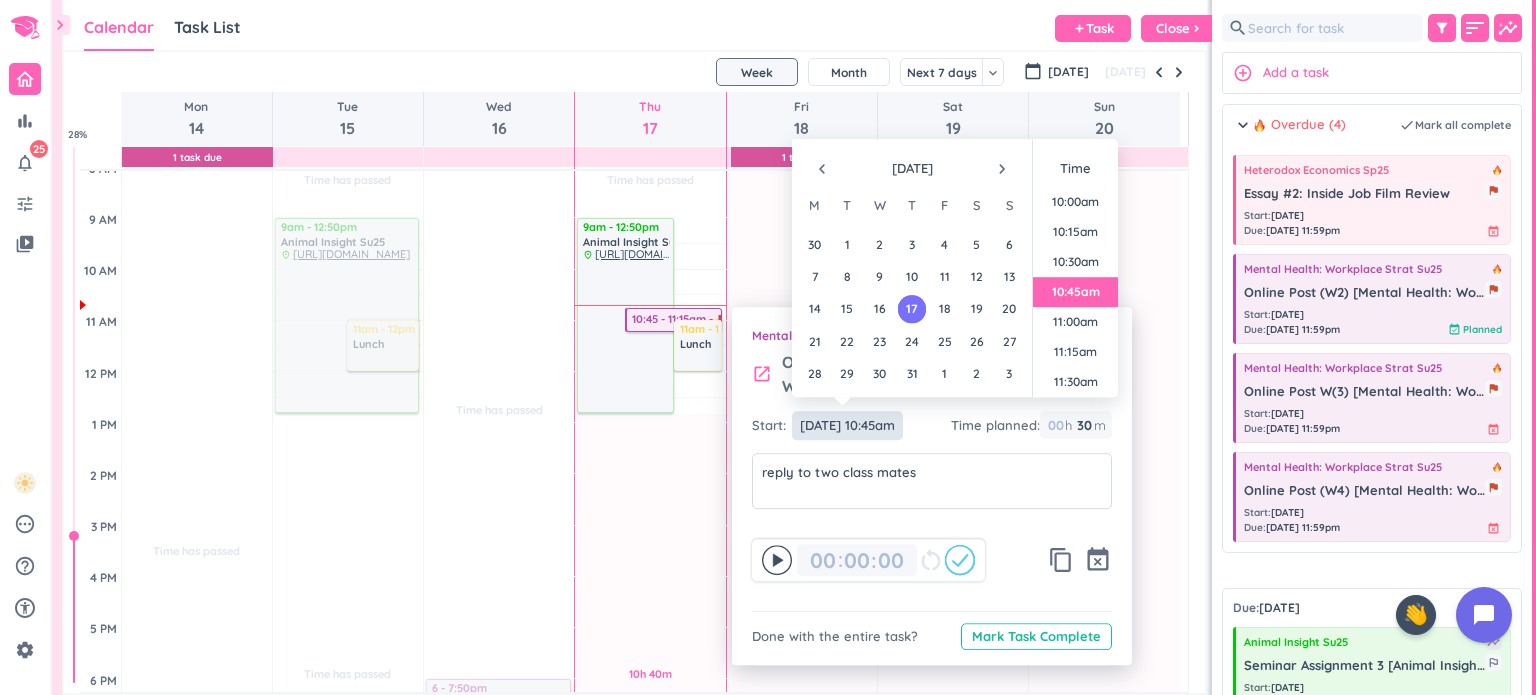 click on "[DATE] 10:45am" at bounding box center [847, 425] 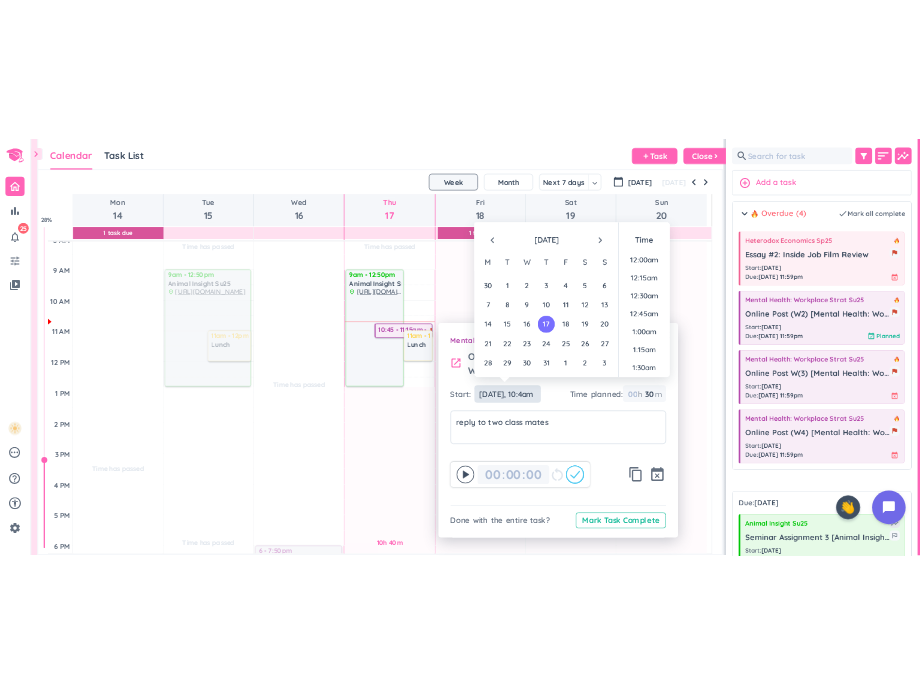 scroll, scrollTop: 1110, scrollLeft: 0, axis: vertical 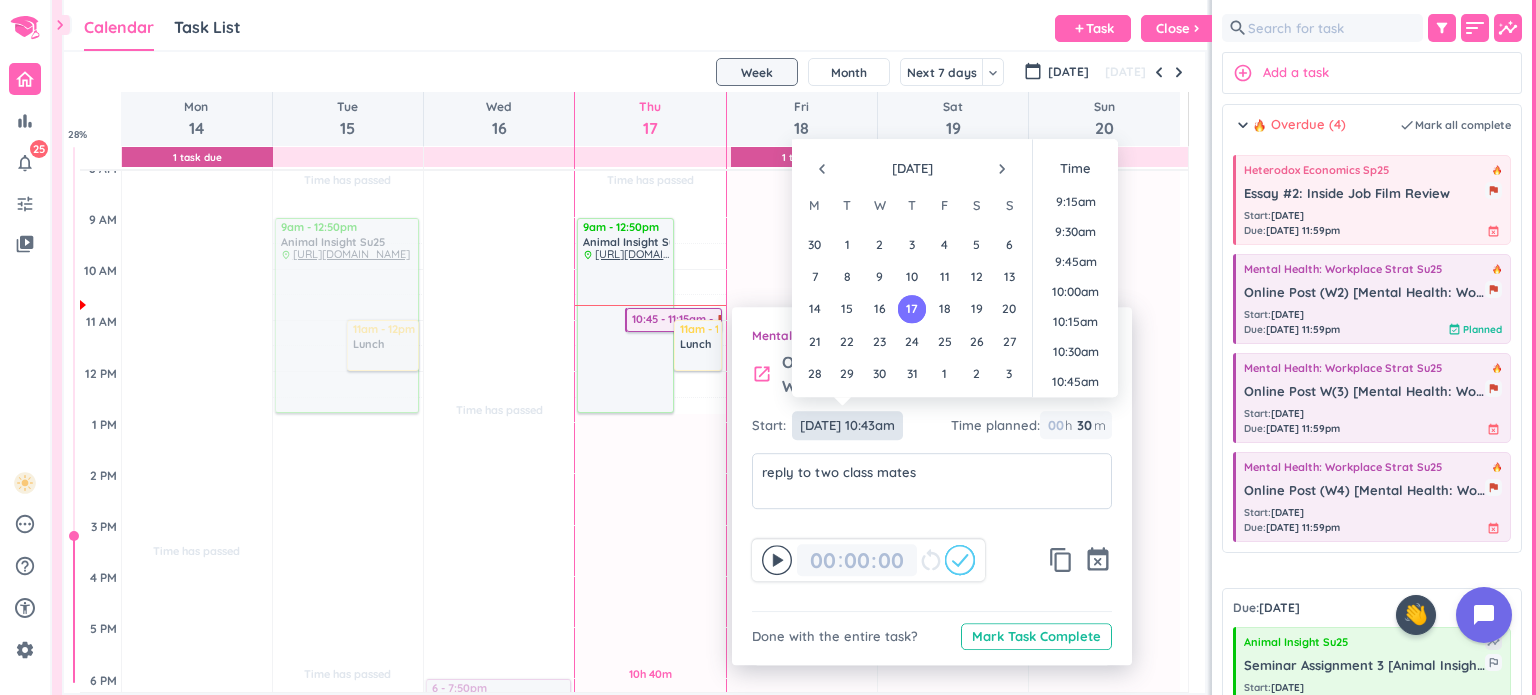 type on "[DATE] 10:43am" 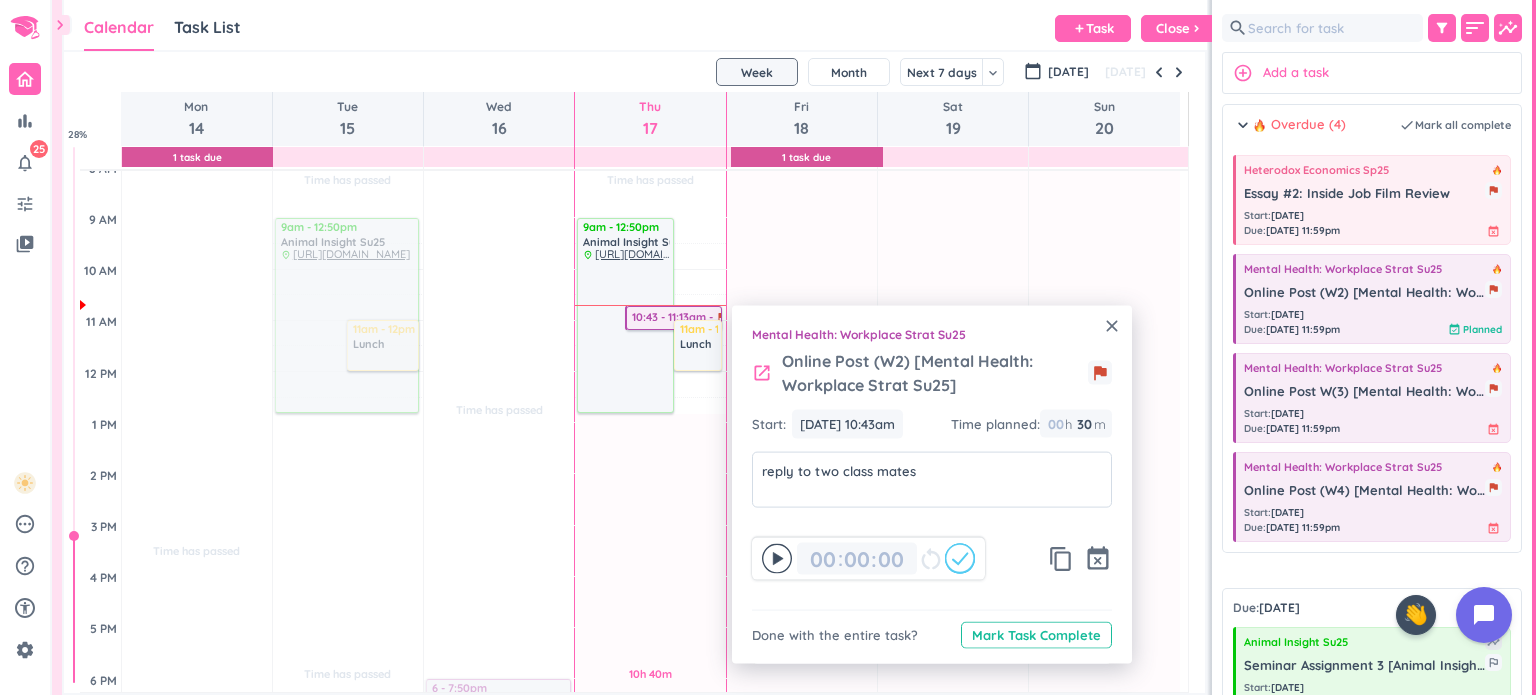 click 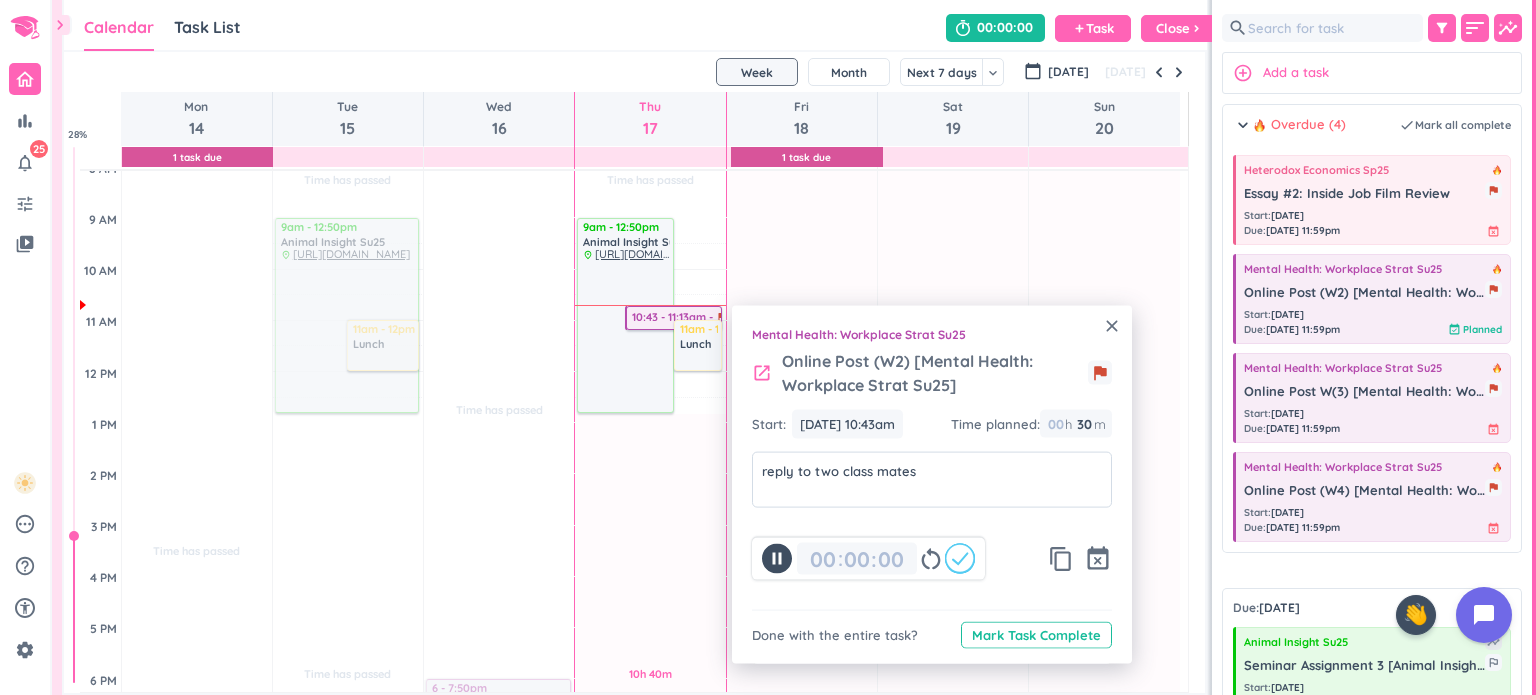 type on "0-1" 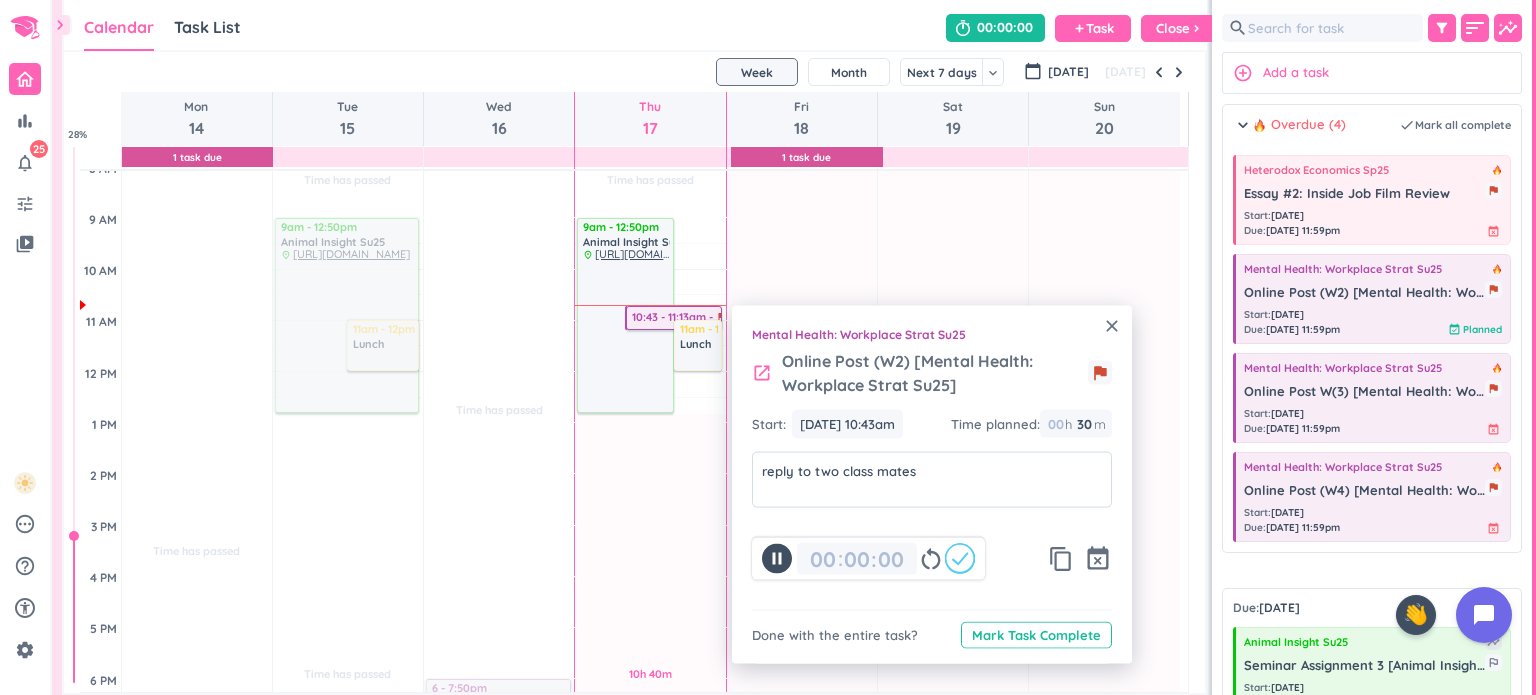 type on "0-1" 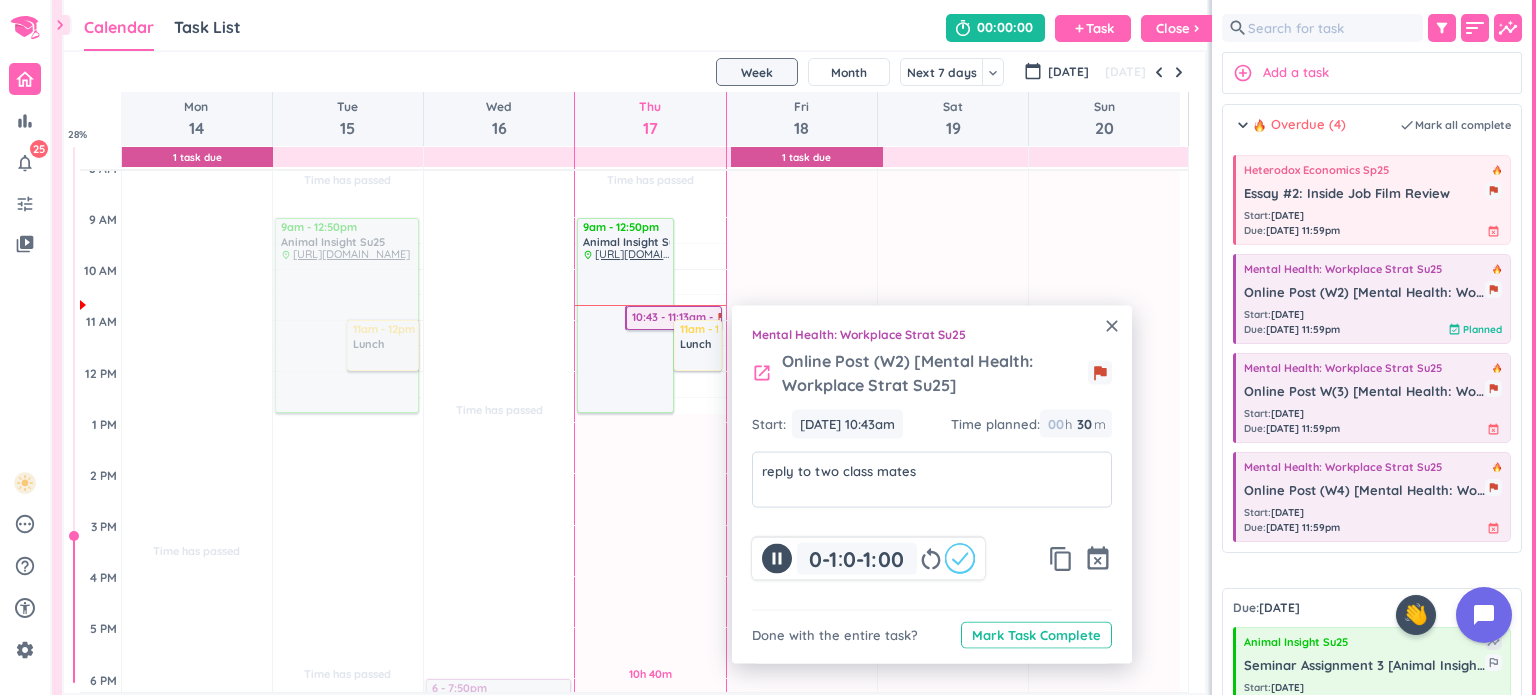 type on "00" 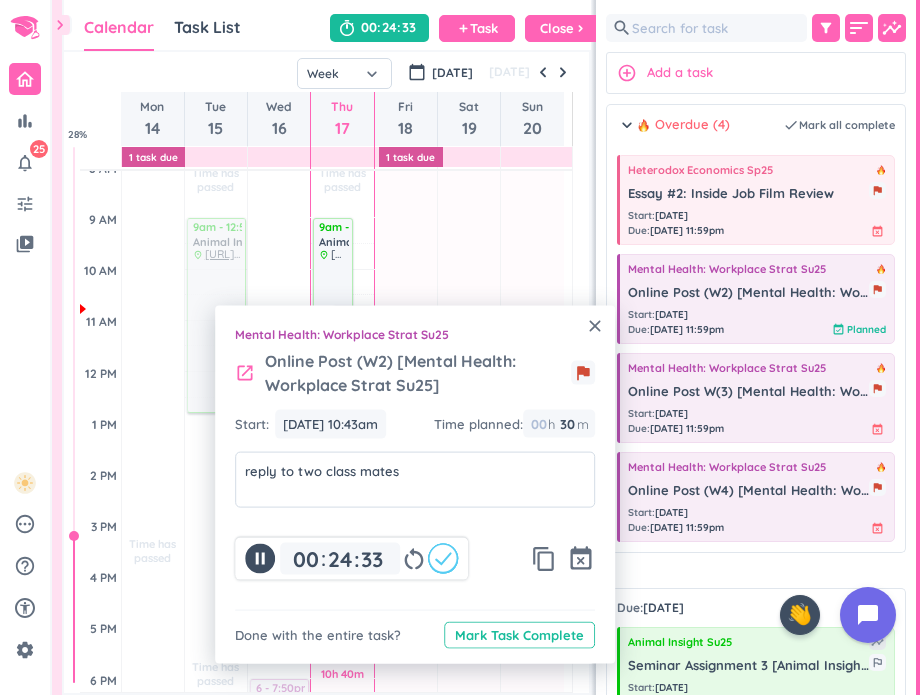 scroll, scrollTop: 41, scrollLeft: 519, axis: both 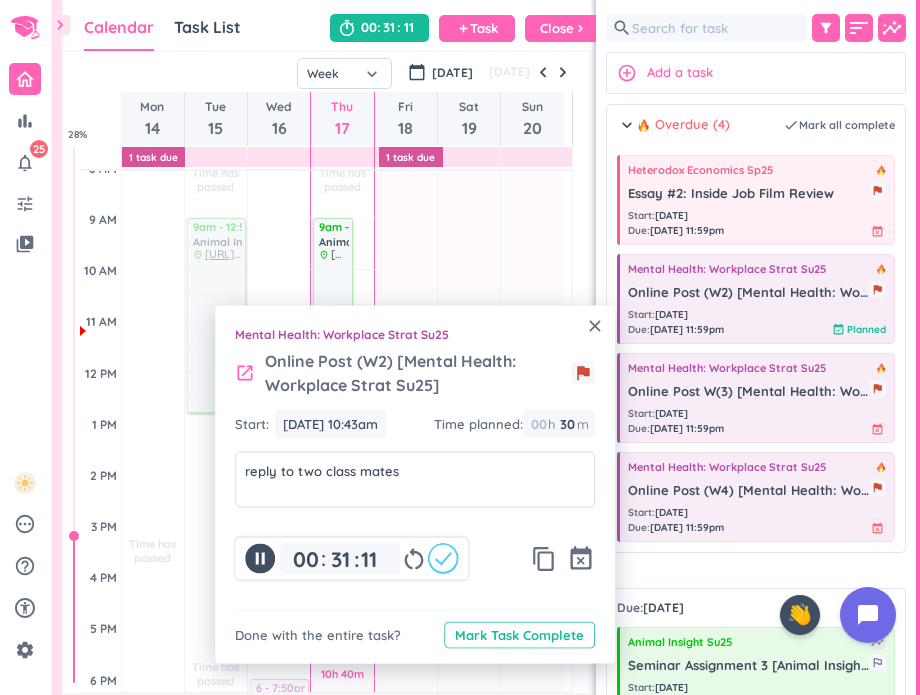 click 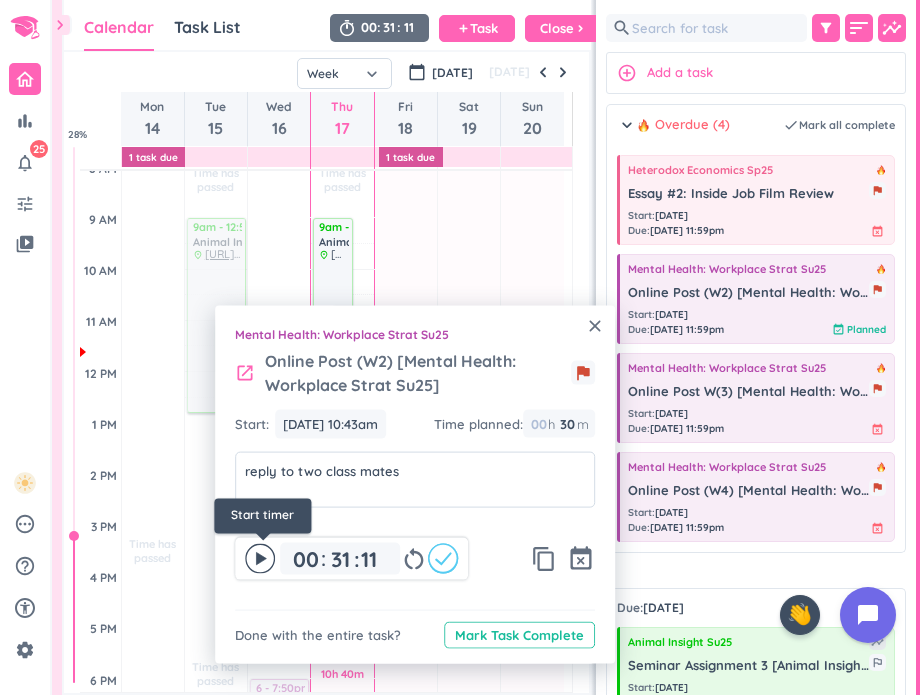 click 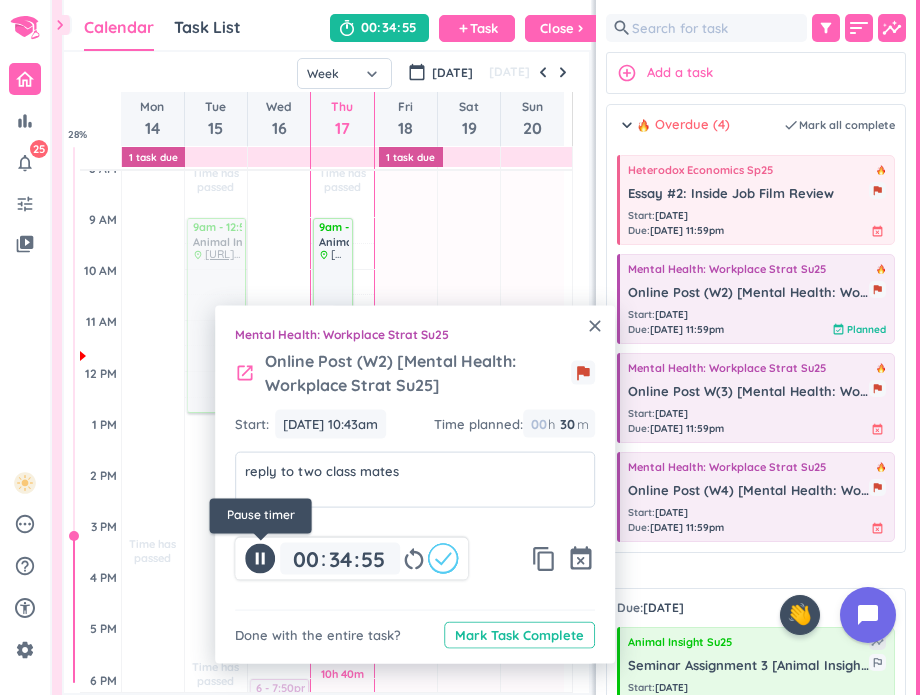 click 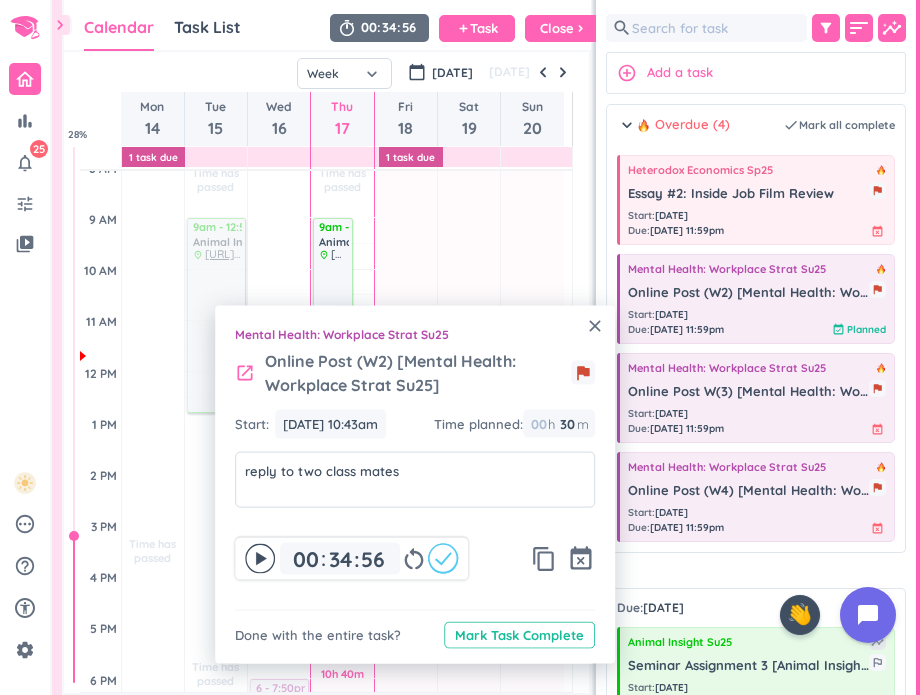 click 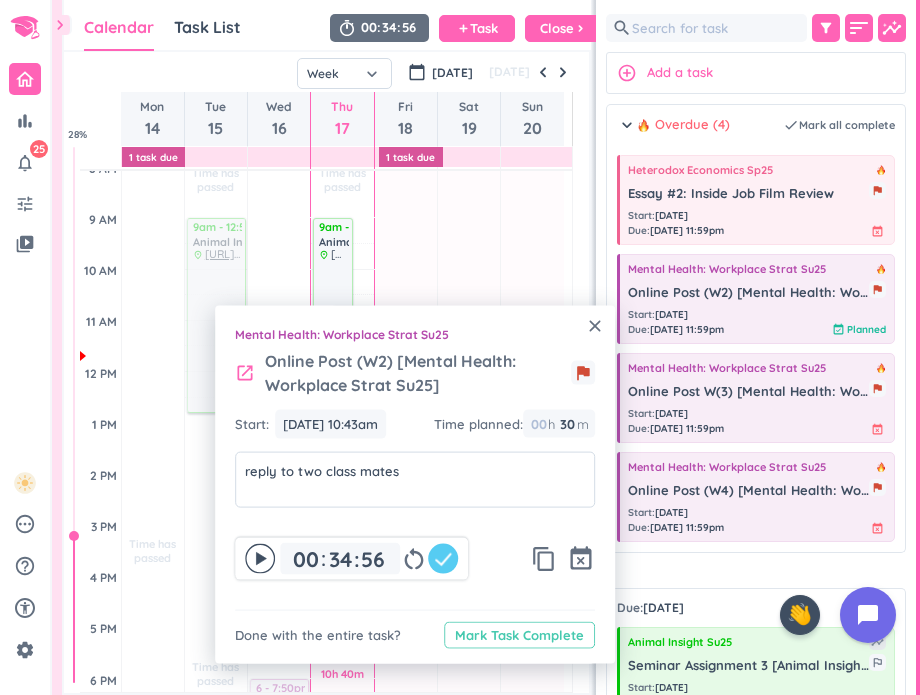 click on "Mark Task Complete" at bounding box center (519, 635) 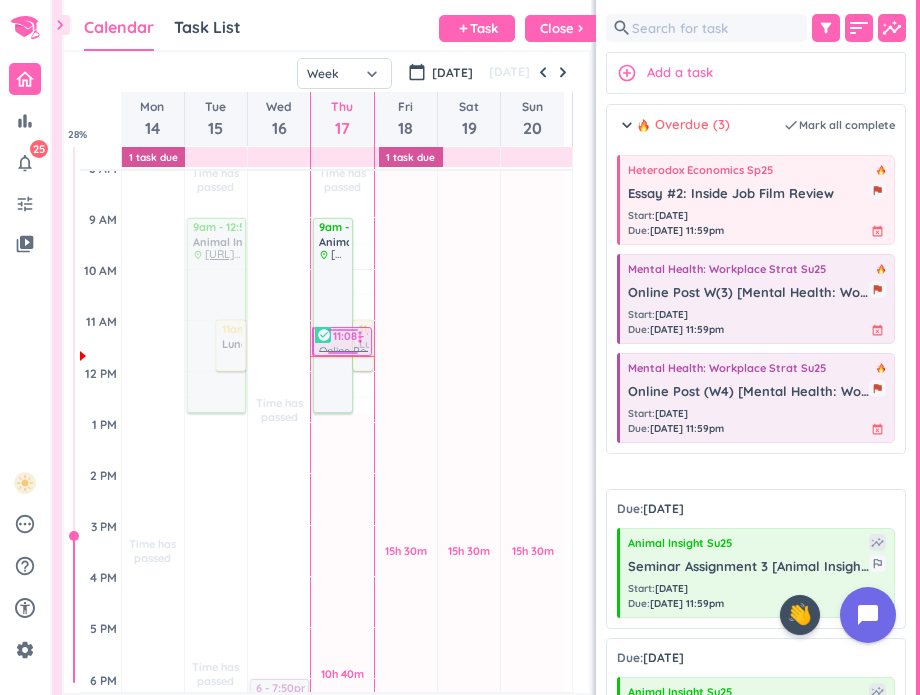 drag, startPoint x: 436, startPoint y: 405, endPoint x: 342, endPoint y: 340, distance: 114.28473 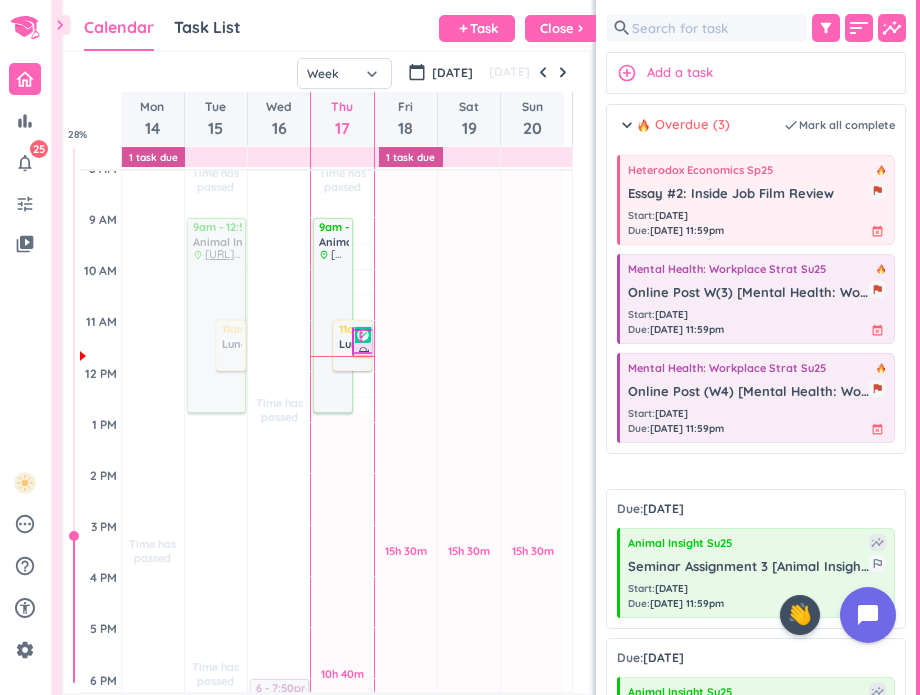 click on "Online Post (W2) [Mental Health: Workplace Strat Su25]" at bounding box center (387, 348) 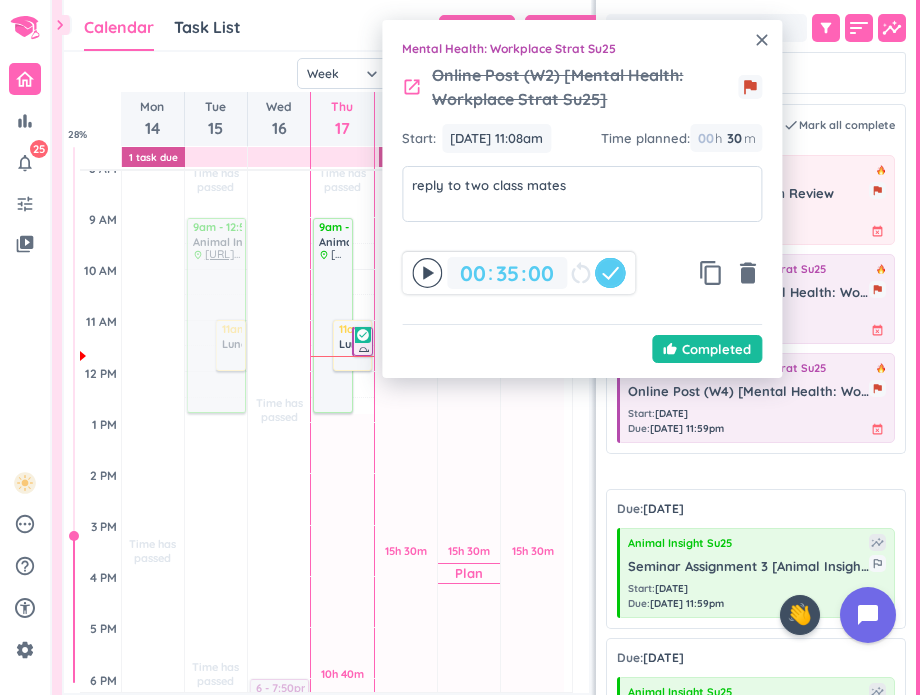 click on "15h 30m Past due Plan" at bounding box center (469, 563) 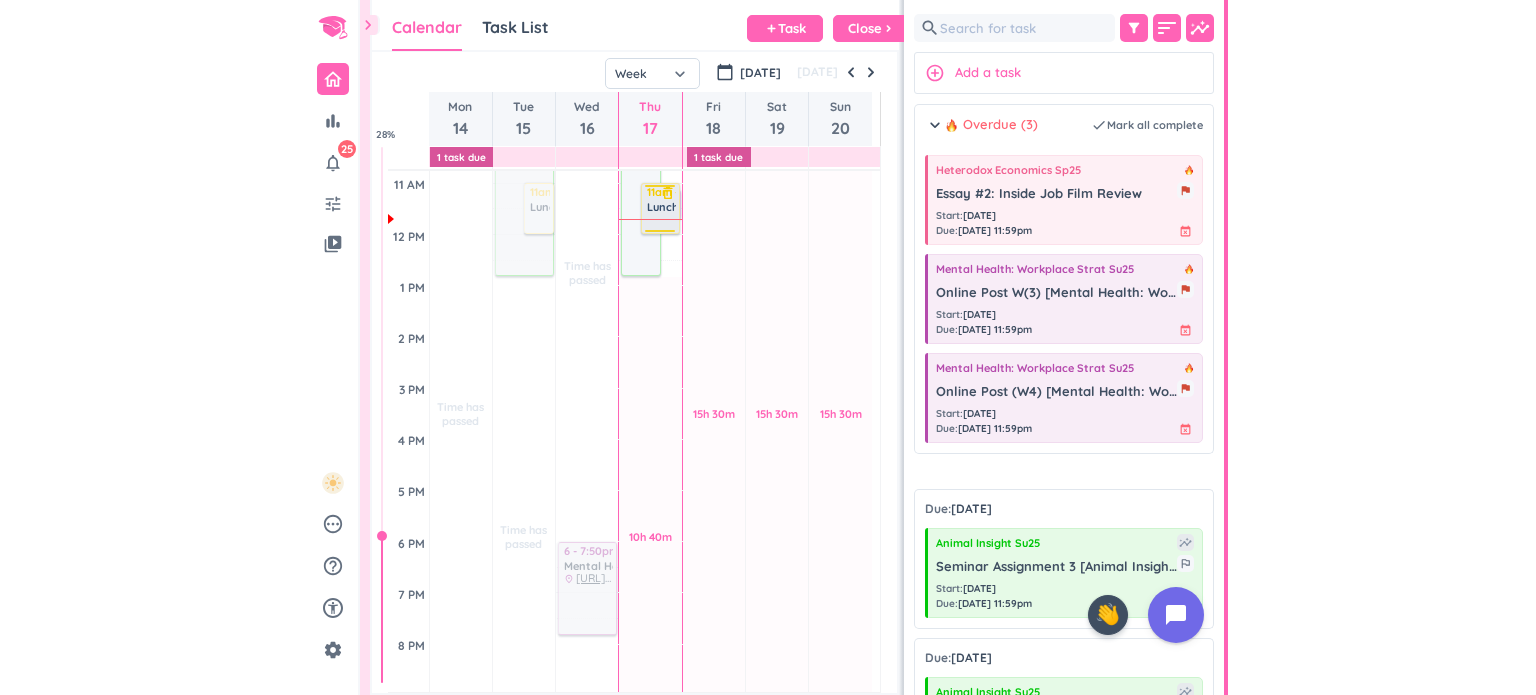 scroll, scrollTop: 347, scrollLeft: 0, axis: vertical 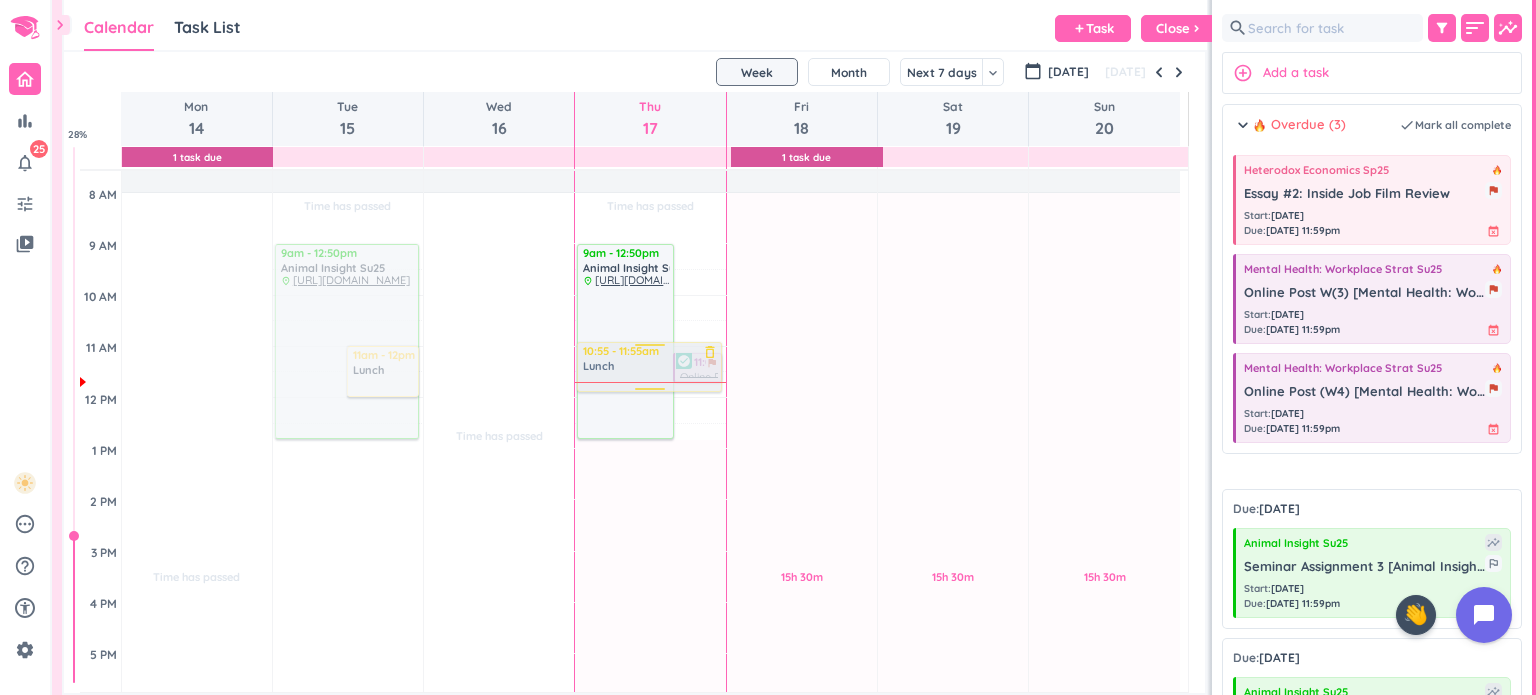 drag, startPoint x: 680, startPoint y: 366, endPoint x: 629, endPoint y: 367, distance: 51.009804 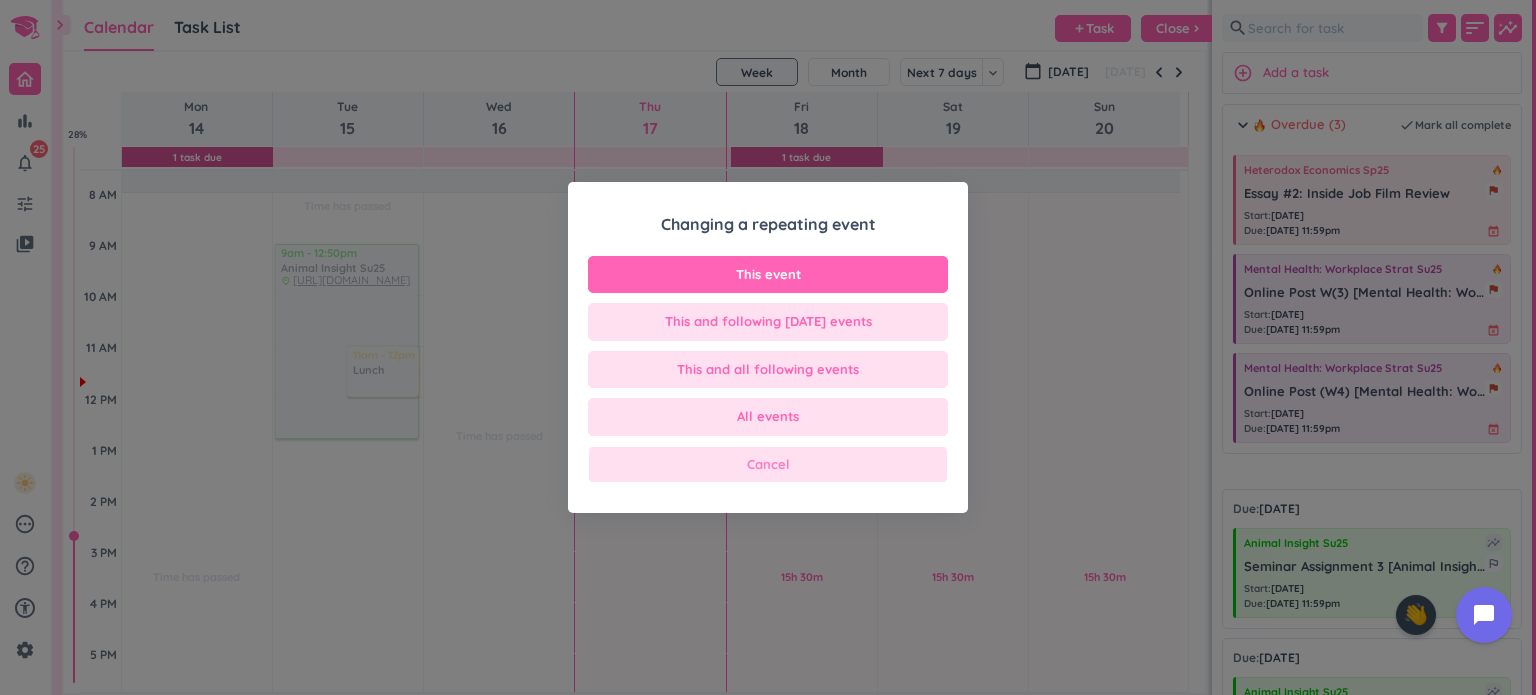 click on "Cancel" at bounding box center [768, 465] 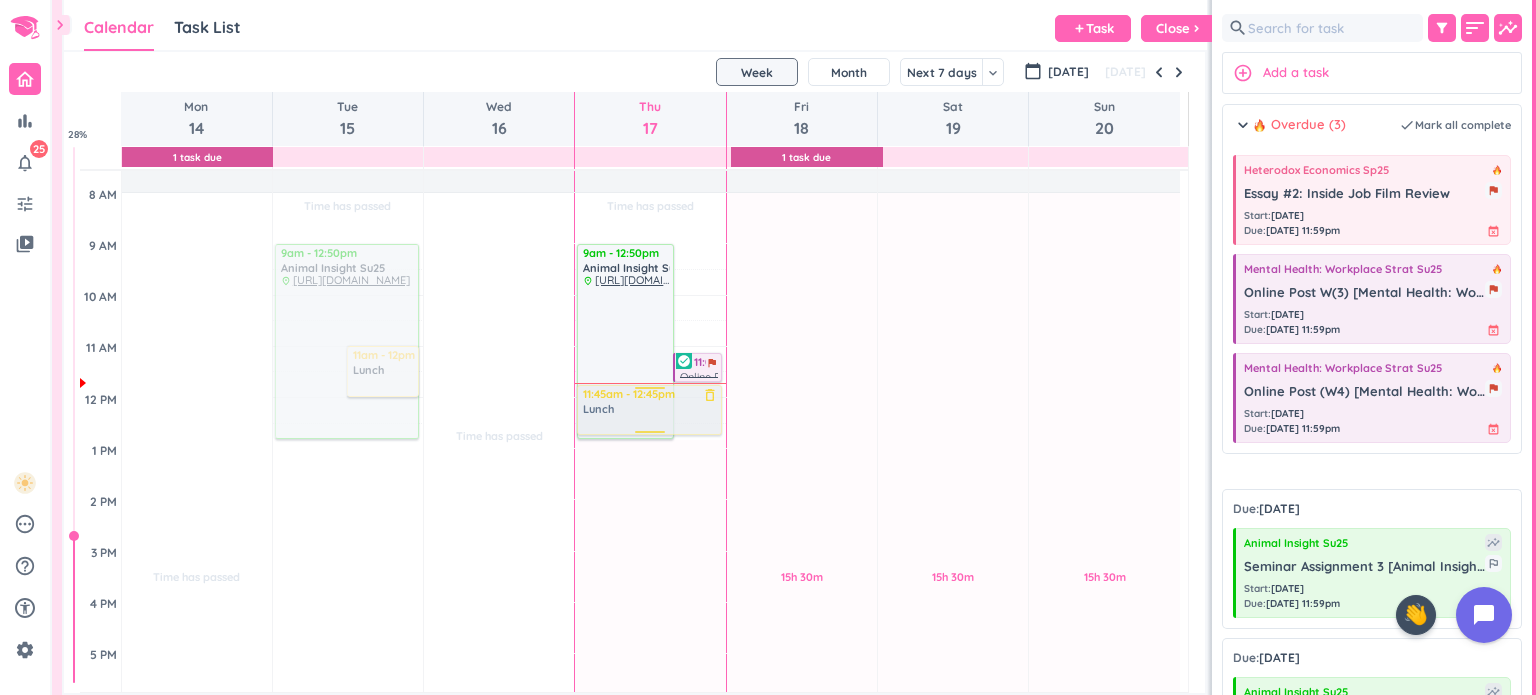 drag, startPoint x: 664, startPoint y: 361, endPoint x: 659, endPoint y: 407, distance: 46.270943 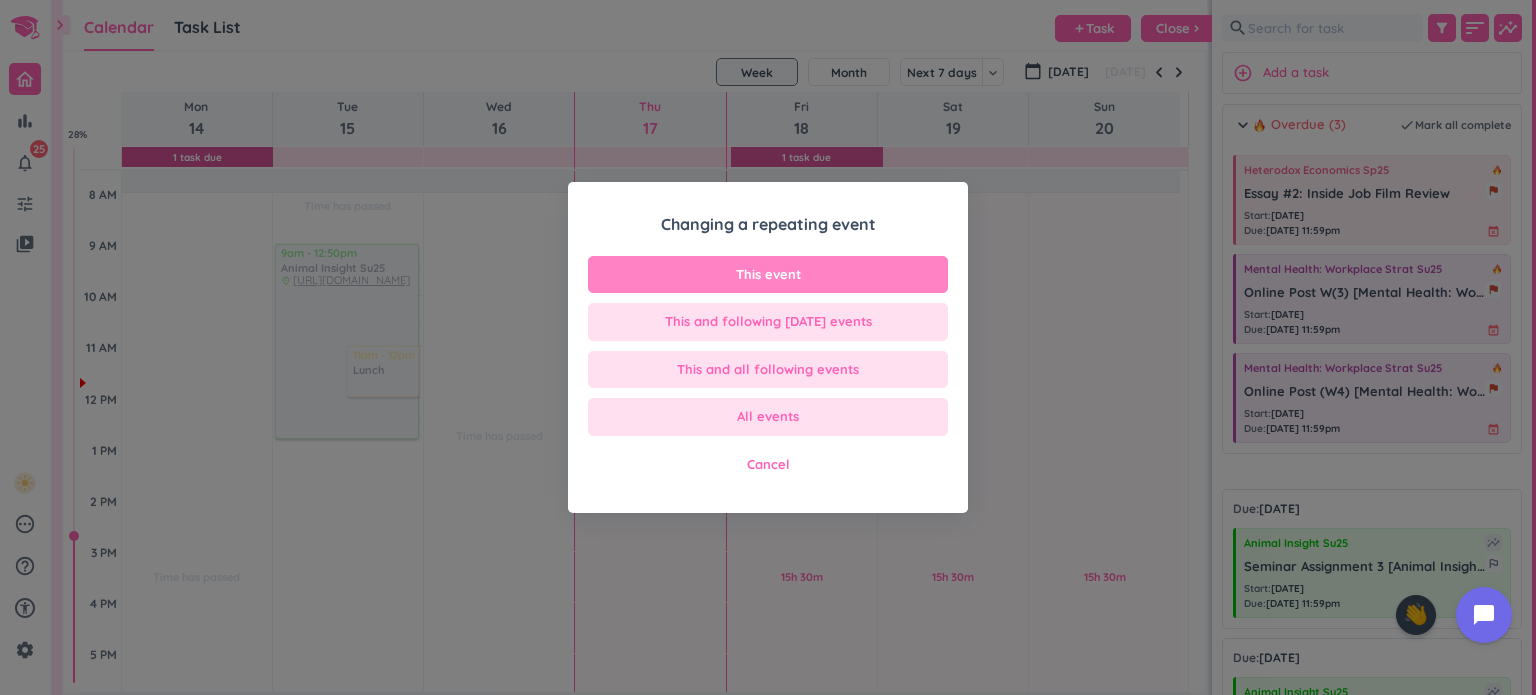 click on "This event" at bounding box center [768, 275] 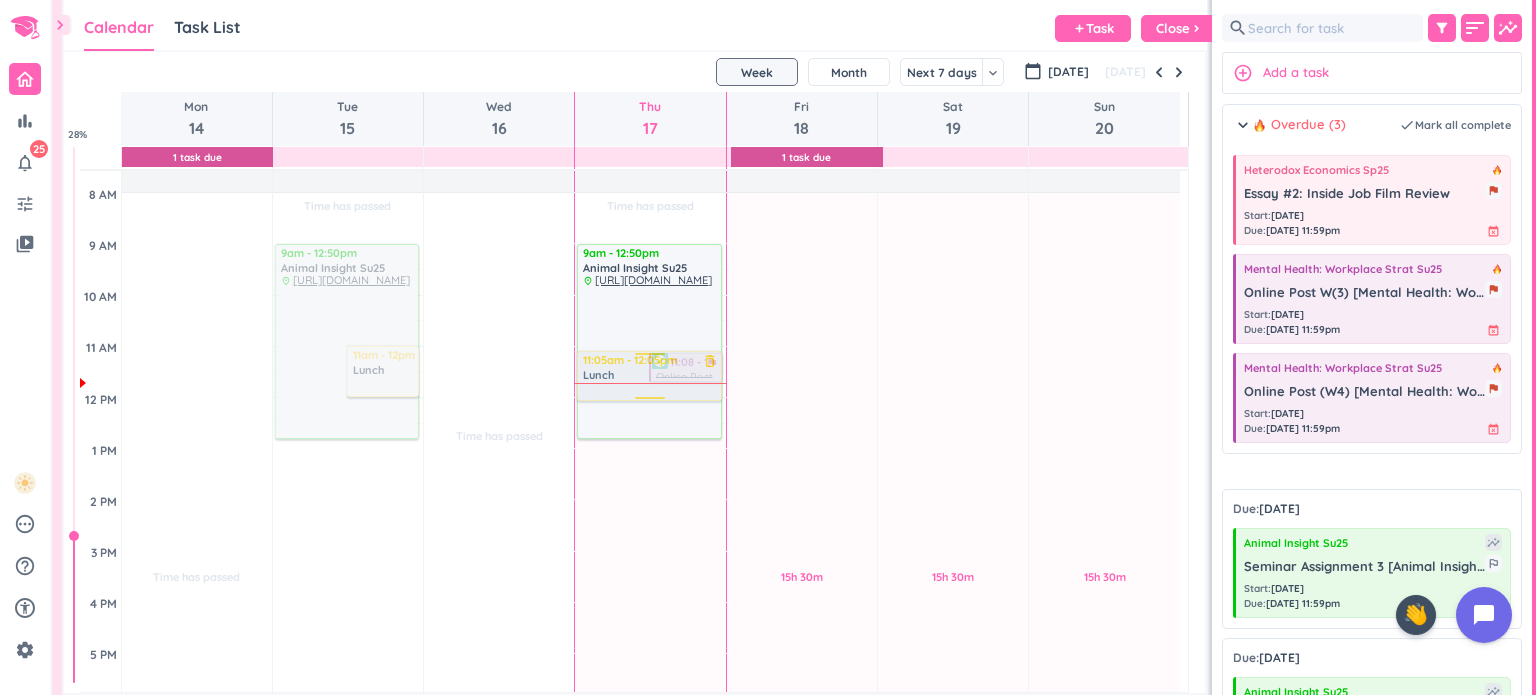 drag, startPoint x: 675, startPoint y: 412, endPoint x: 680, endPoint y: 376, distance: 36.345562 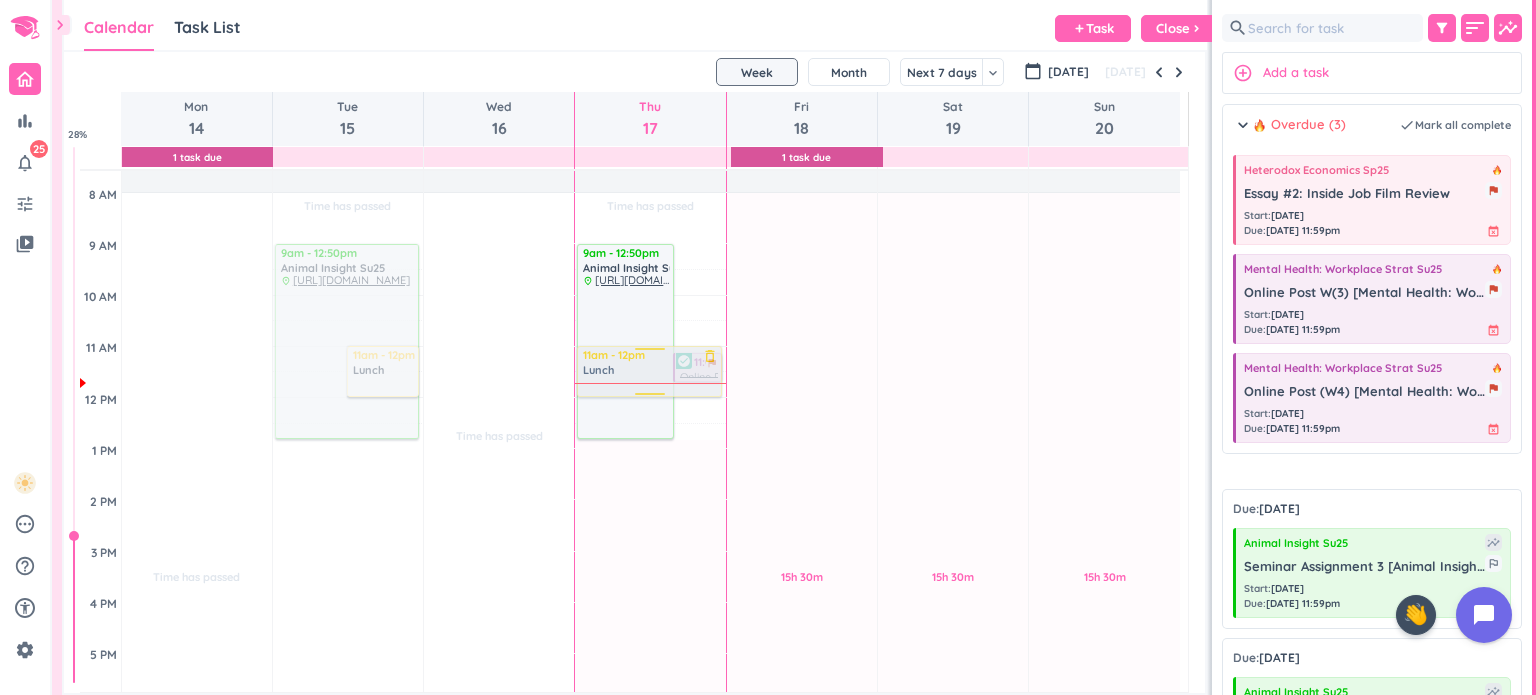 click on "Time has passed Past due Plan 10h 40m Past due Plan Adjust Awake Time Adjust Awake Time 9am - 12:50pm Animal Insight Su25  delete_outline place [URL][DOMAIN_NAME] 11:05am - 12:05pm Lunch delete_outline 11:08 - 11:43am flag Online Post (W2) [Mental Health: Workplace Strat Su25] reply to two class mates  more_vert check_circle   11am - 12pm Lunch delete_outline" at bounding box center [650, 602] 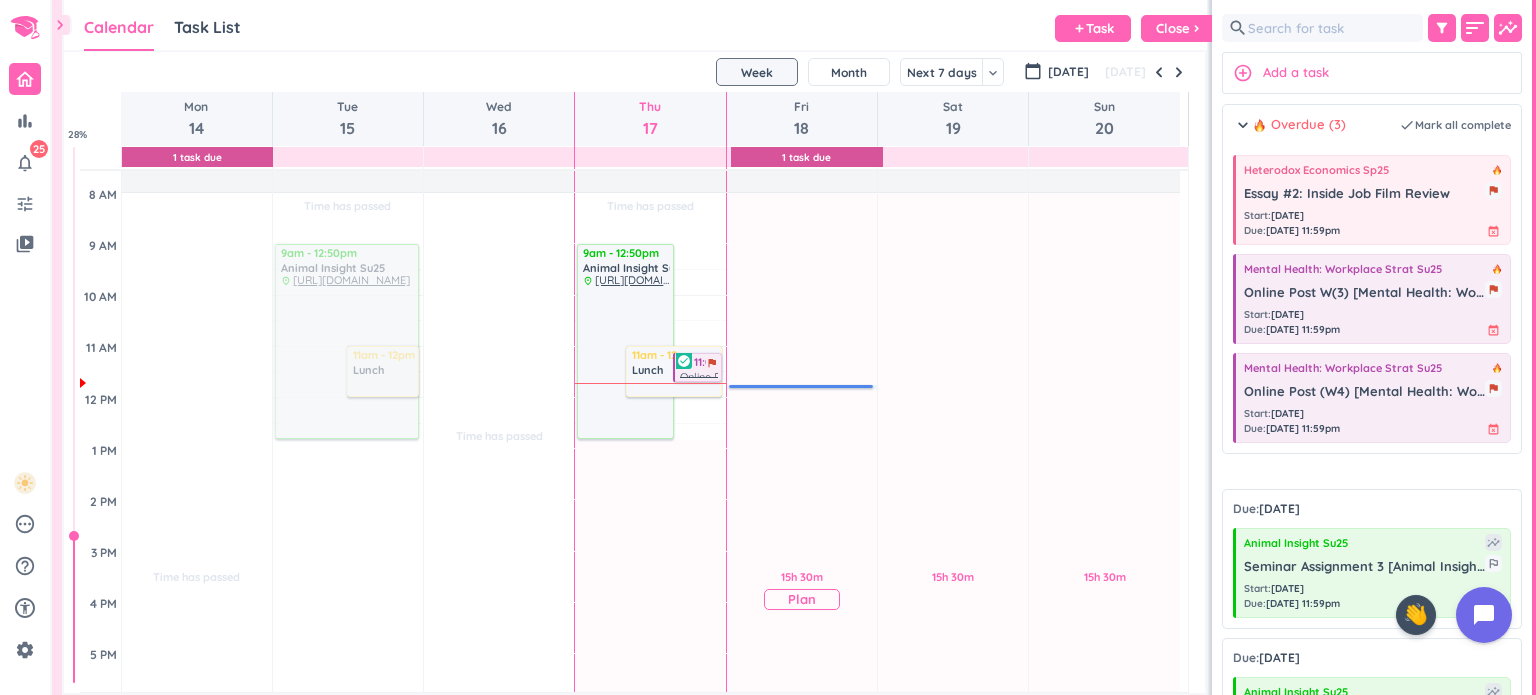 click on "15h 30m Past due Plan" at bounding box center [802, 589] 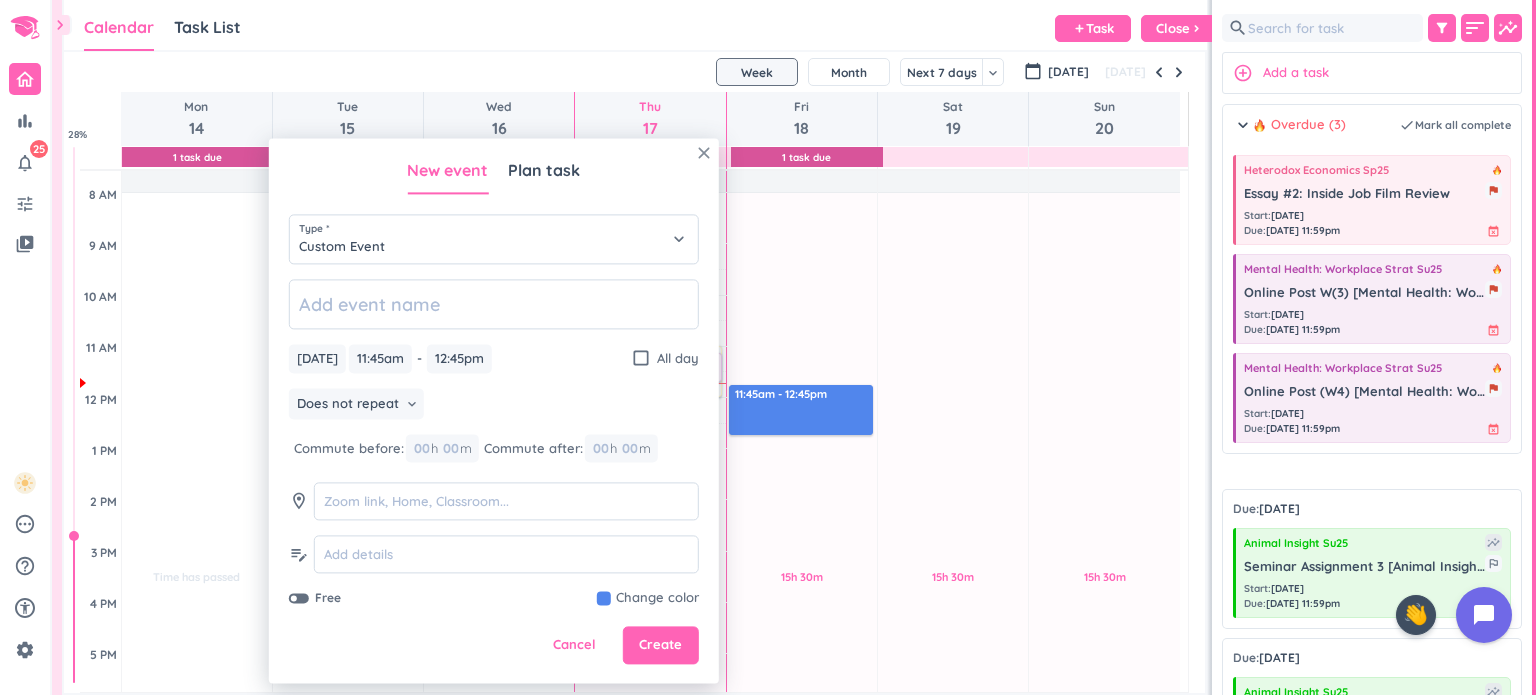 click on "close" at bounding box center [704, 153] 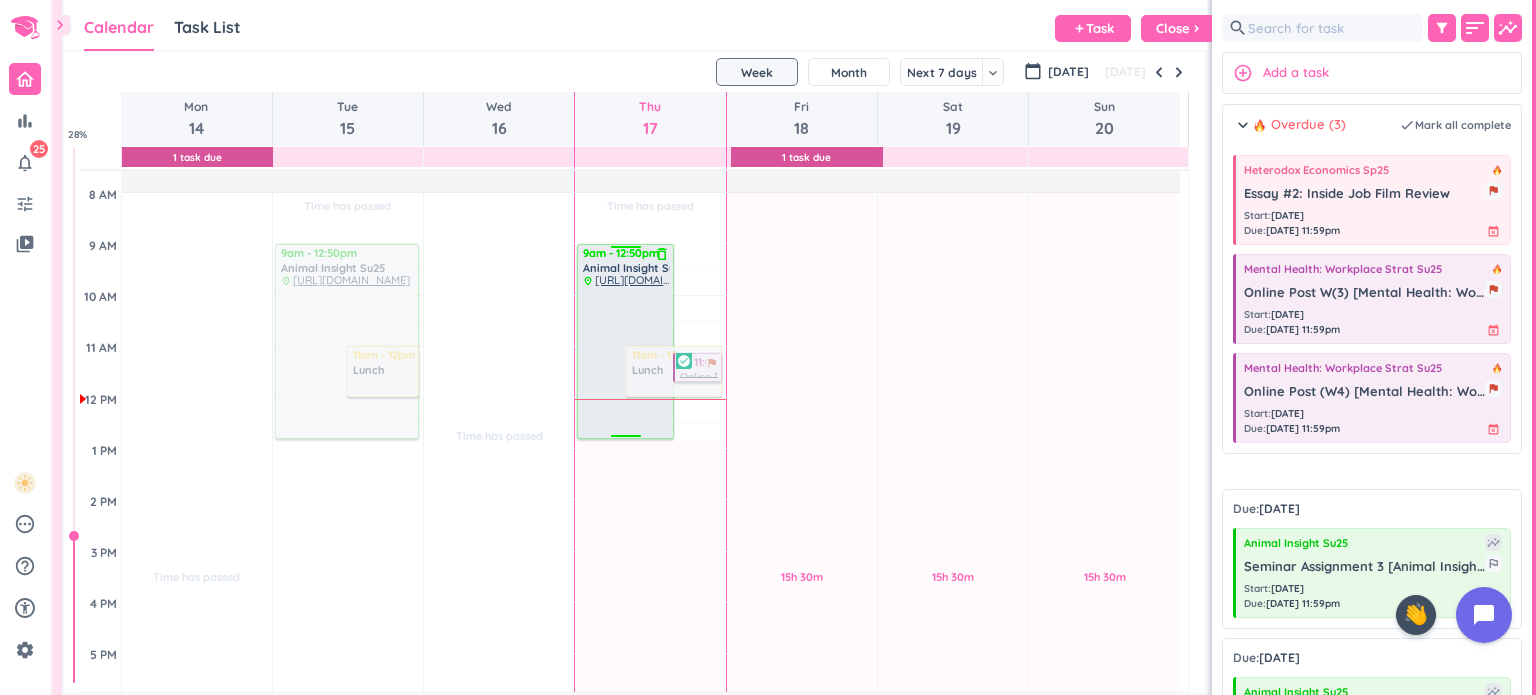 click at bounding box center (626, 361) 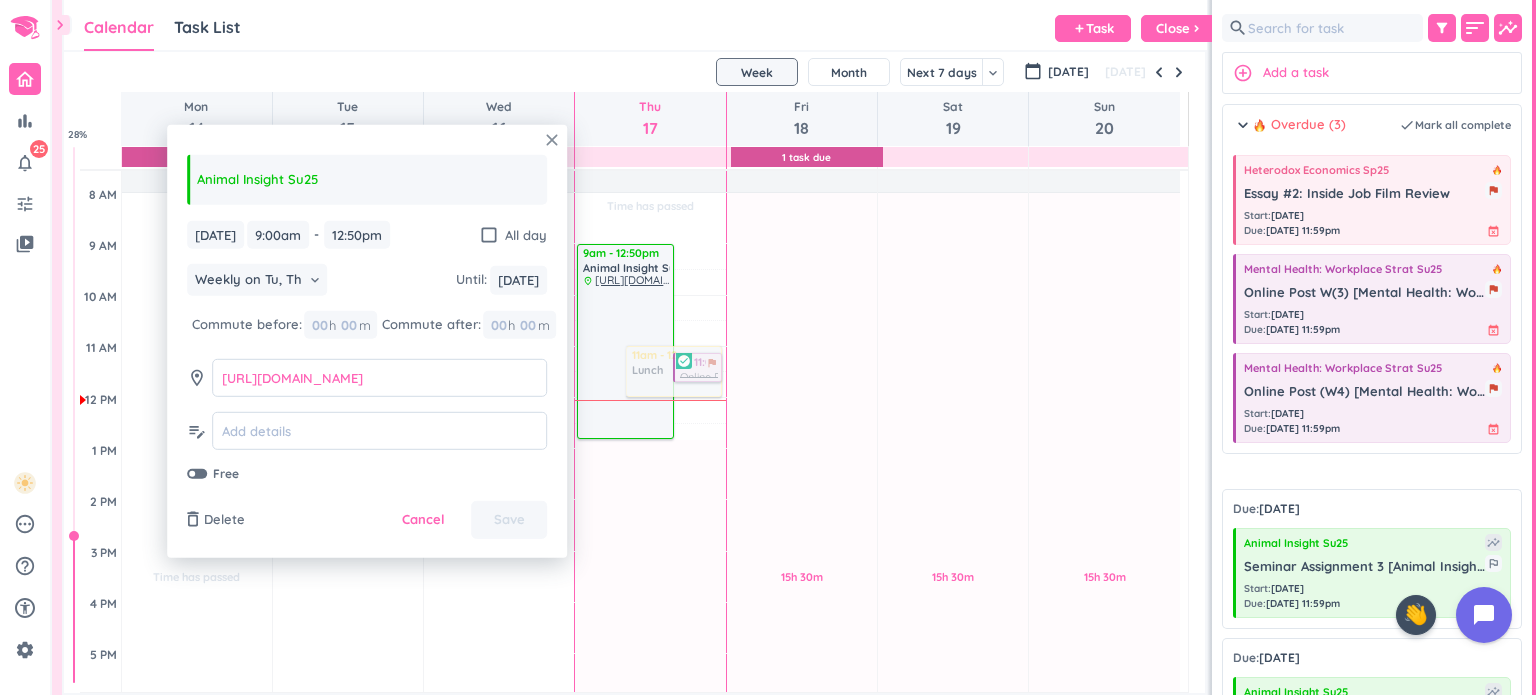 click on "close" at bounding box center [552, 140] 